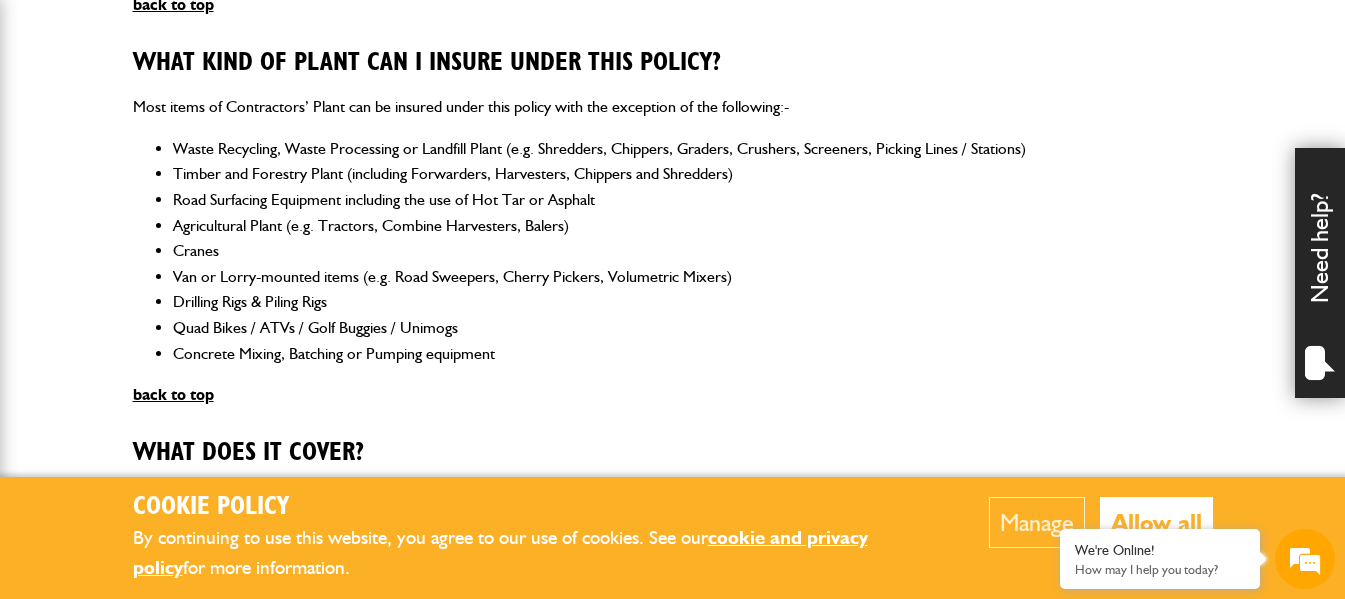 scroll, scrollTop: 1000, scrollLeft: 0, axis: vertical 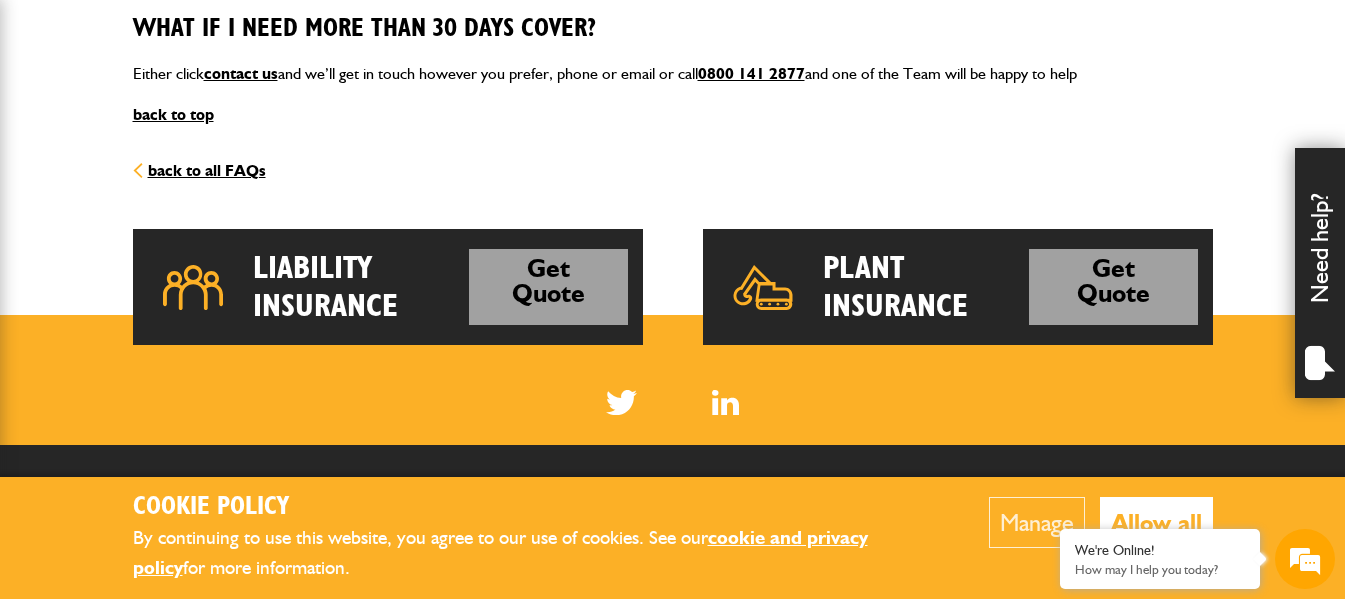 click on "Plant Insurance" at bounding box center (926, 287) 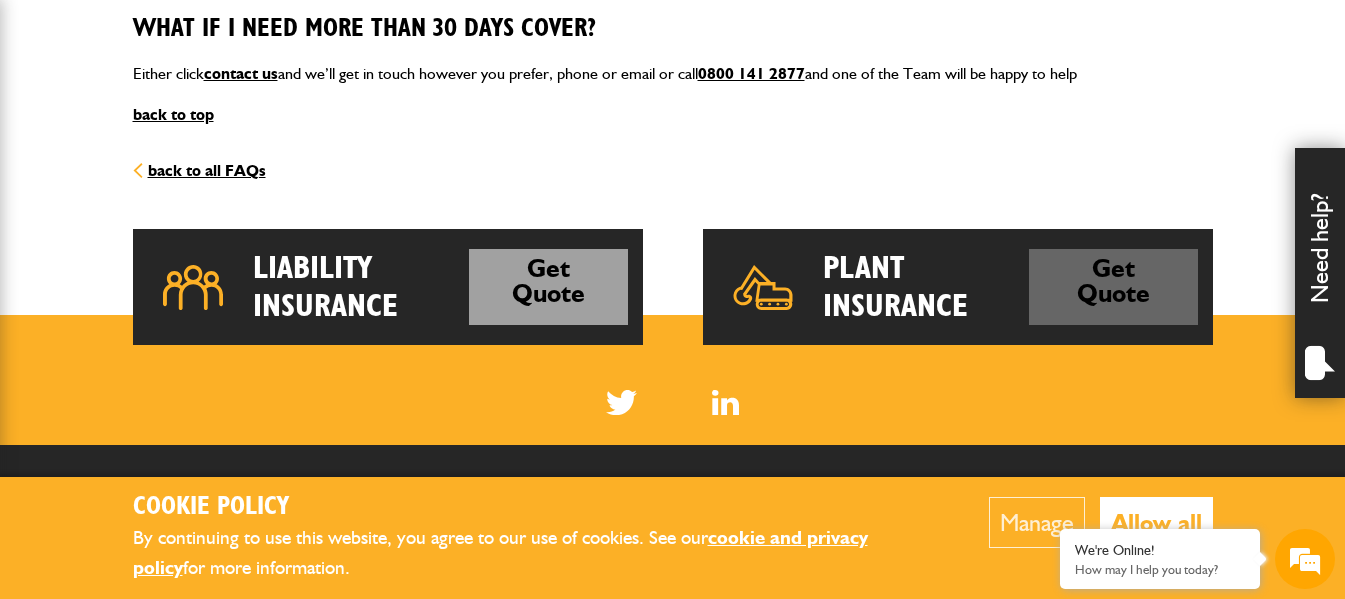 click on "Get Quote" at bounding box center [1113, 287] 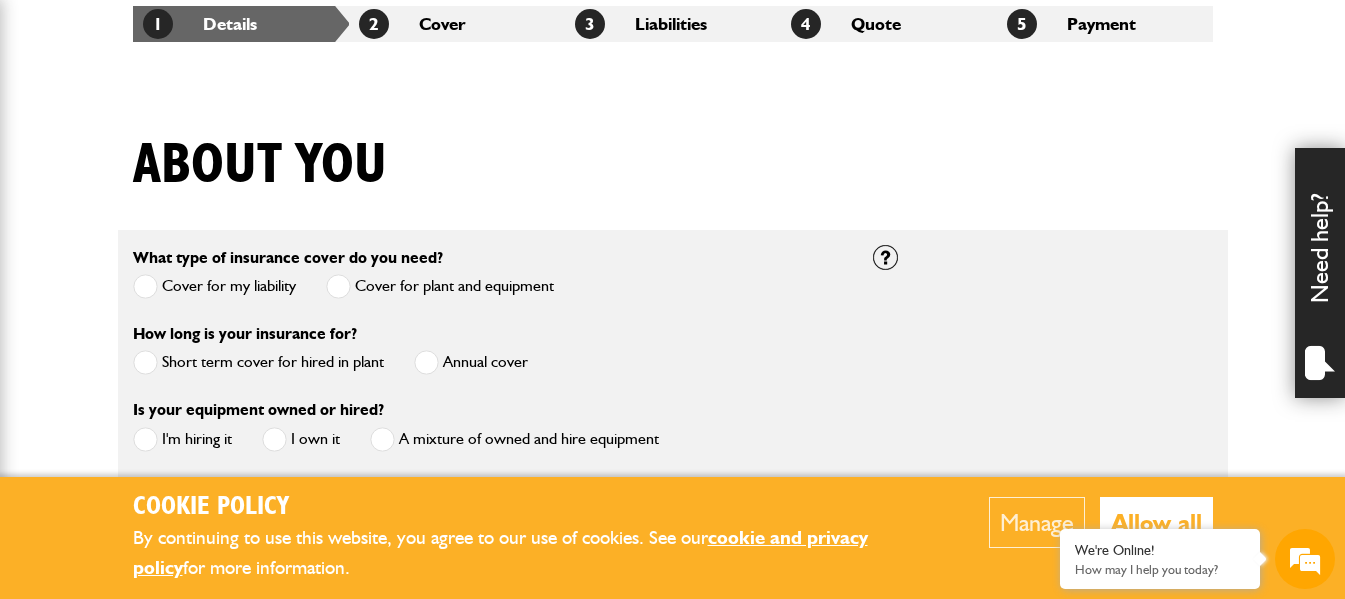 scroll, scrollTop: 400, scrollLeft: 0, axis: vertical 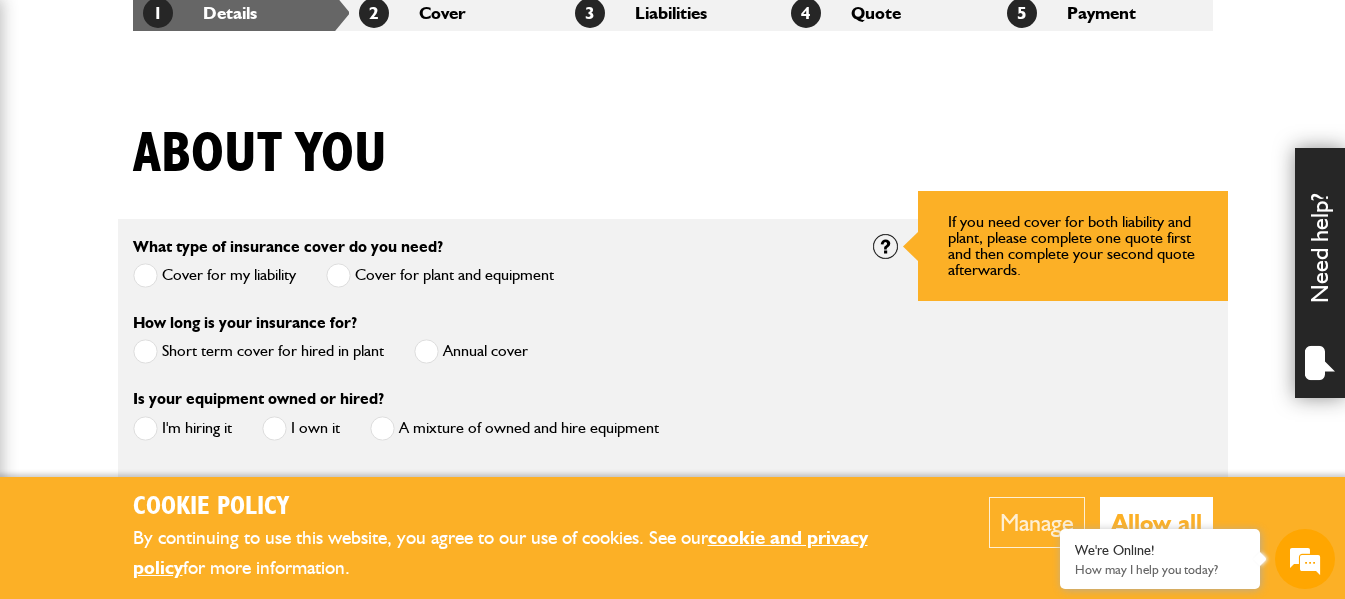 click at bounding box center (885, 246) 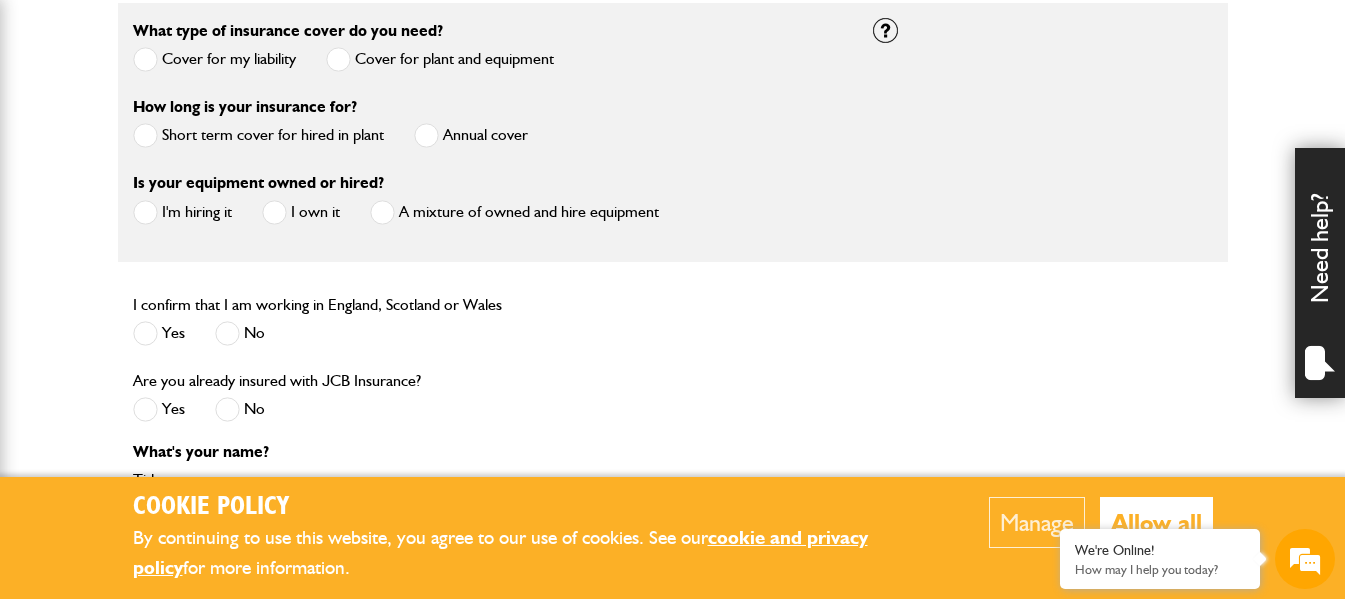 scroll, scrollTop: 500, scrollLeft: 0, axis: vertical 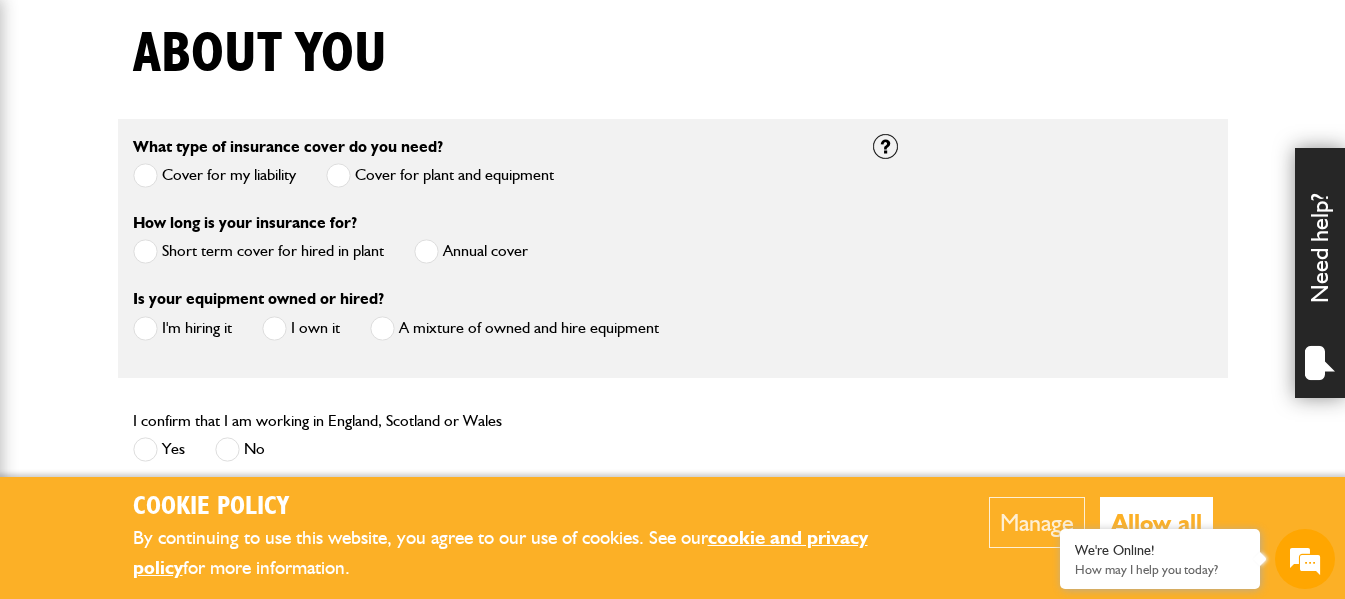 click on "Short term cover for hired in plant" at bounding box center (258, 251) 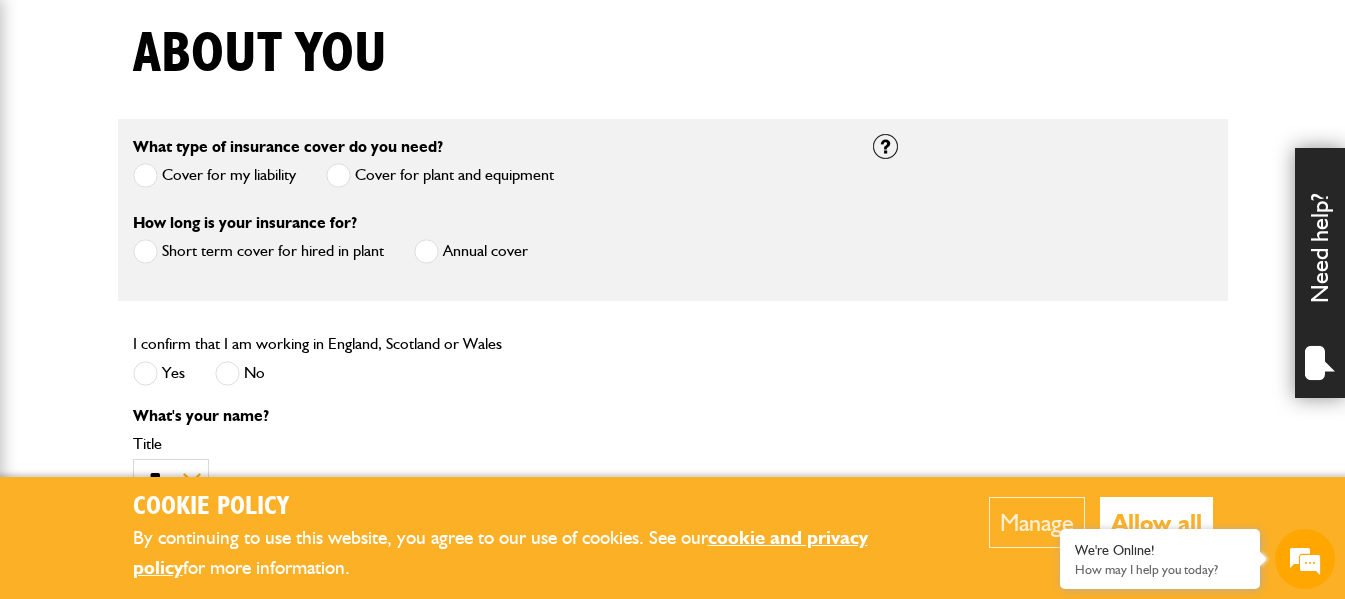 scroll, scrollTop: 0, scrollLeft: 0, axis: both 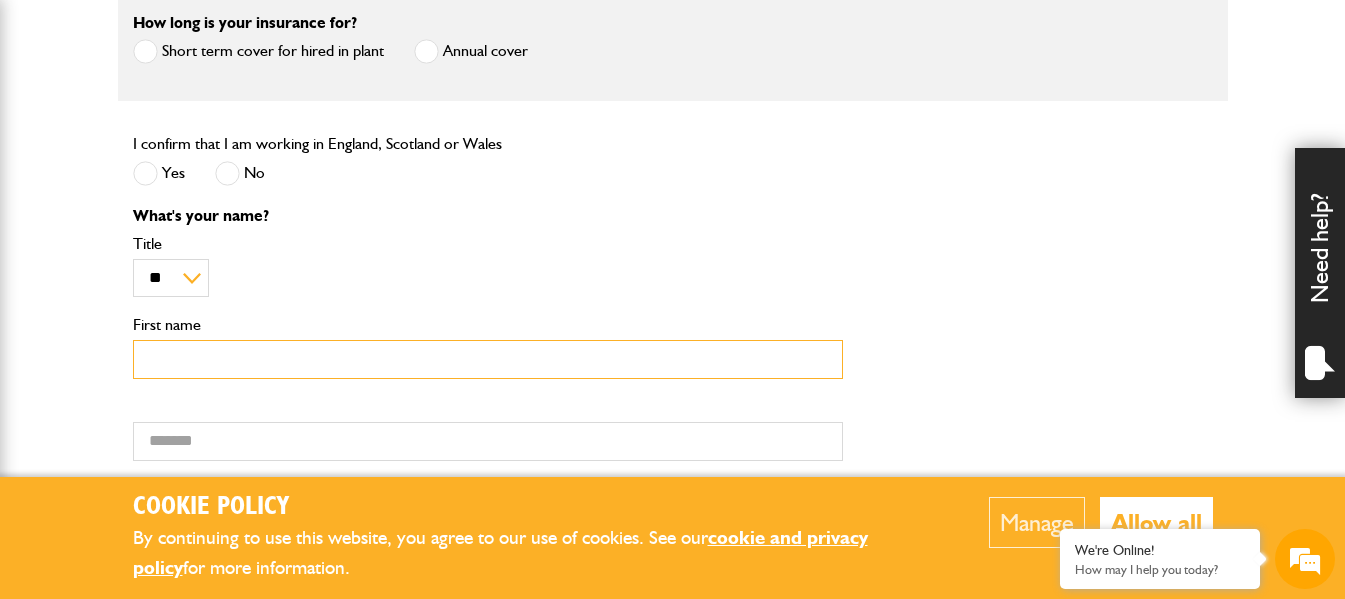 click on "First name" at bounding box center (488, 359) 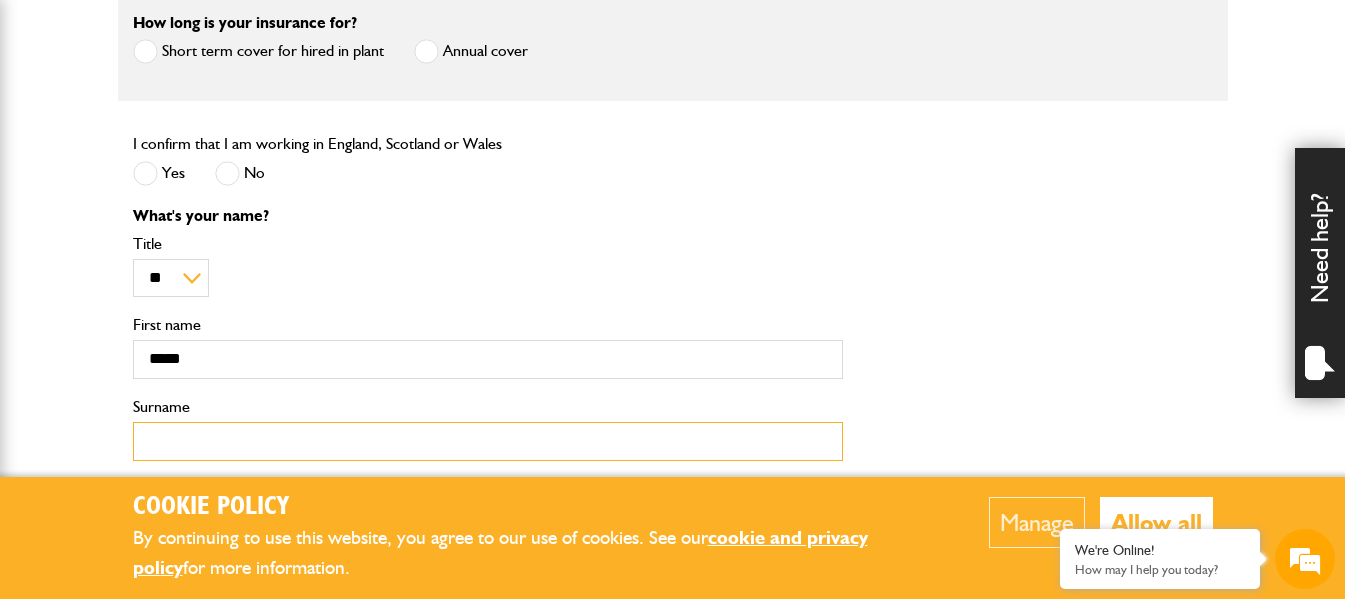 type on "****" 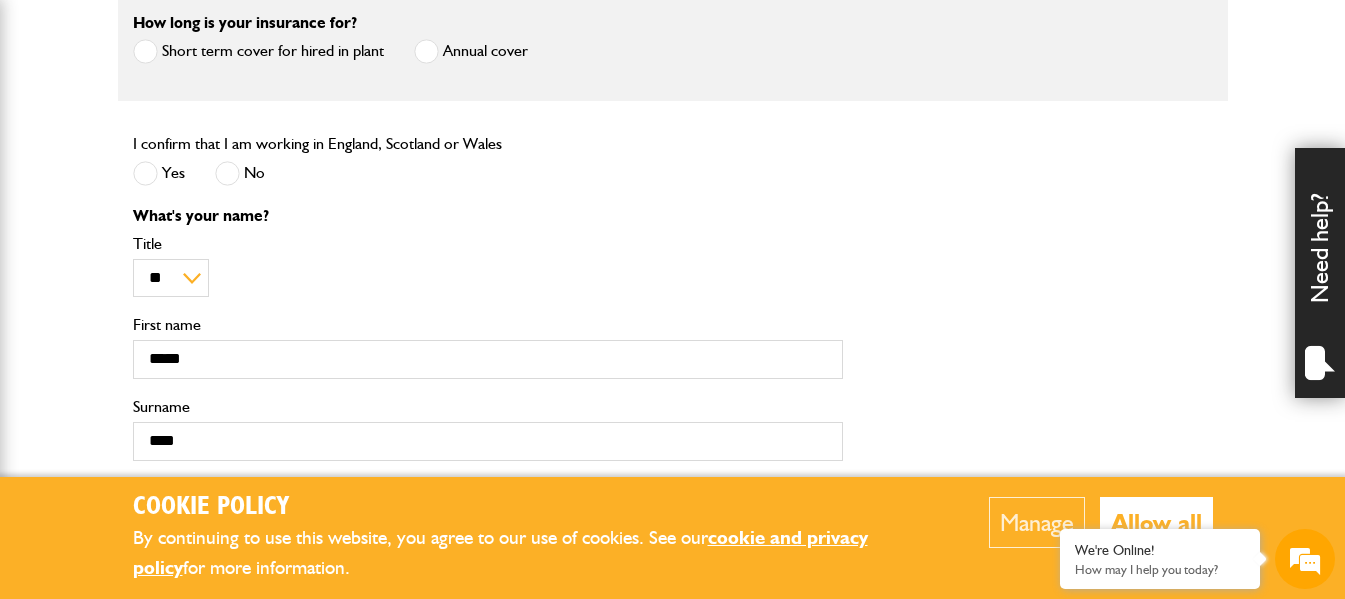 type on "**********" 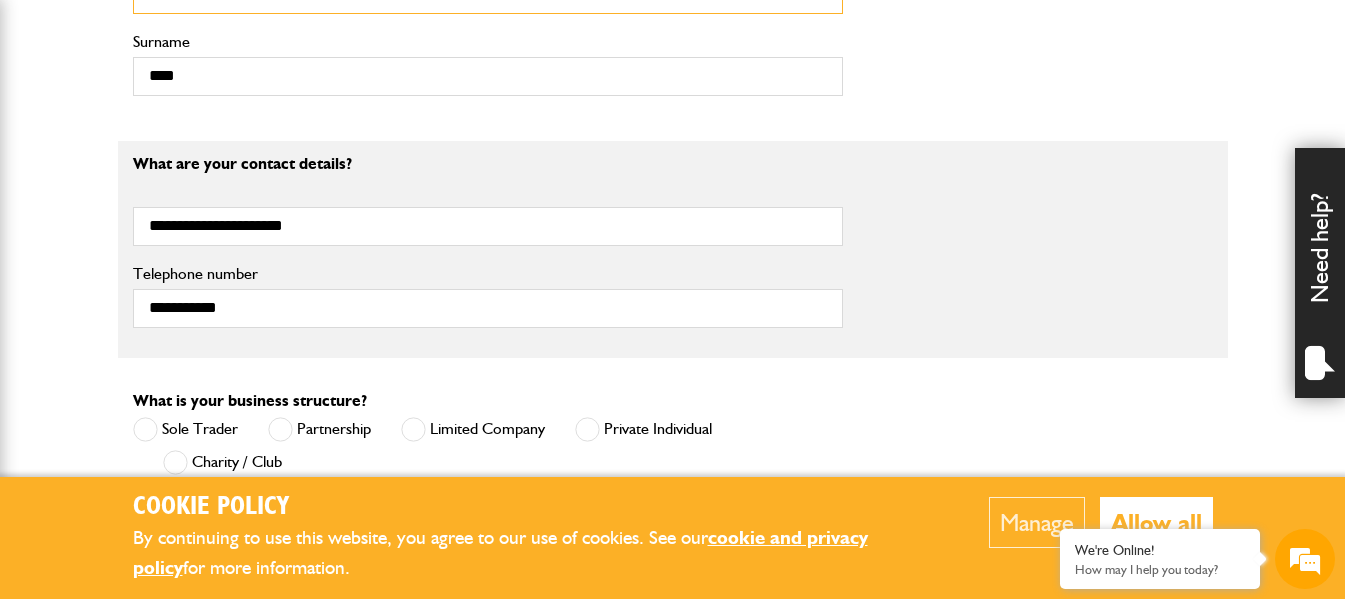 scroll, scrollTop: 1100, scrollLeft: 0, axis: vertical 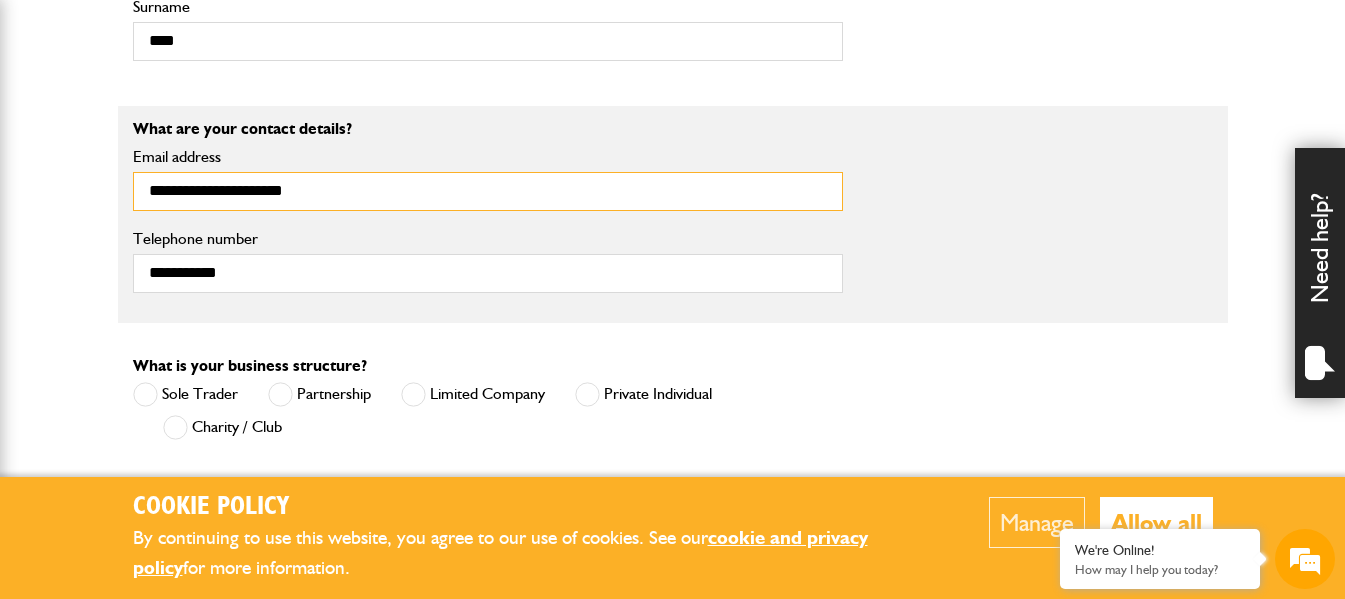 drag, startPoint x: 448, startPoint y: 198, endPoint x: 76, endPoint y: 190, distance: 372.086 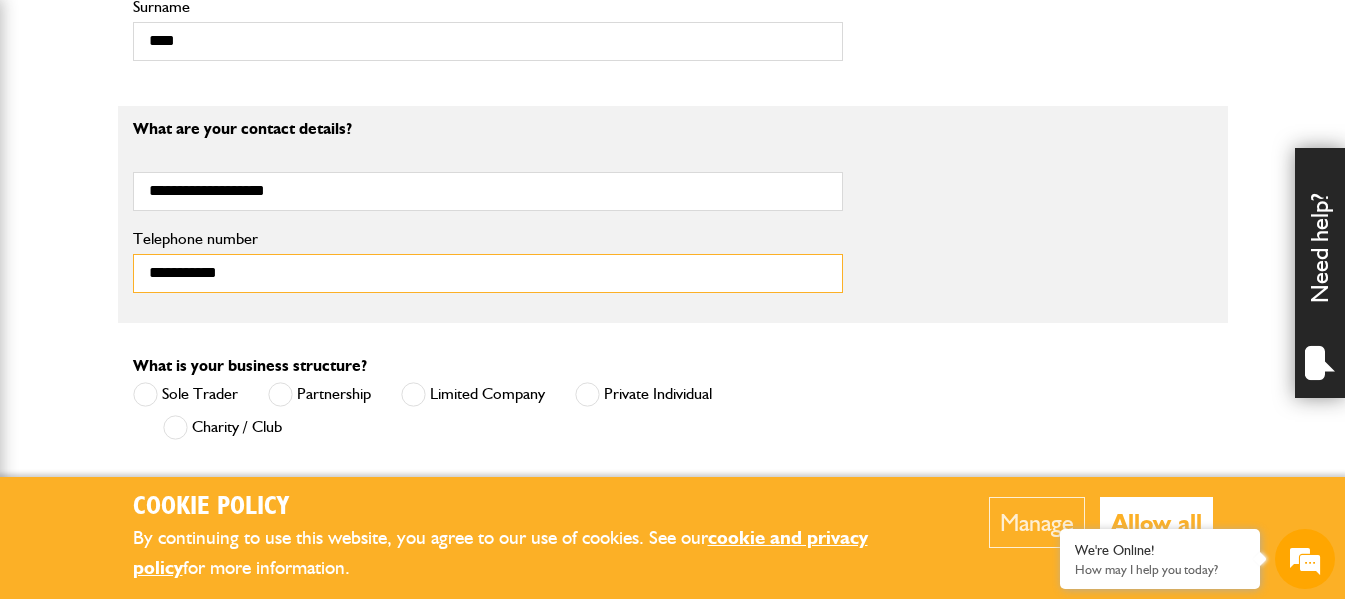 drag, startPoint x: 322, startPoint y: 267, endPoint x: 100, endPoint y: 274, distance: 222.11034 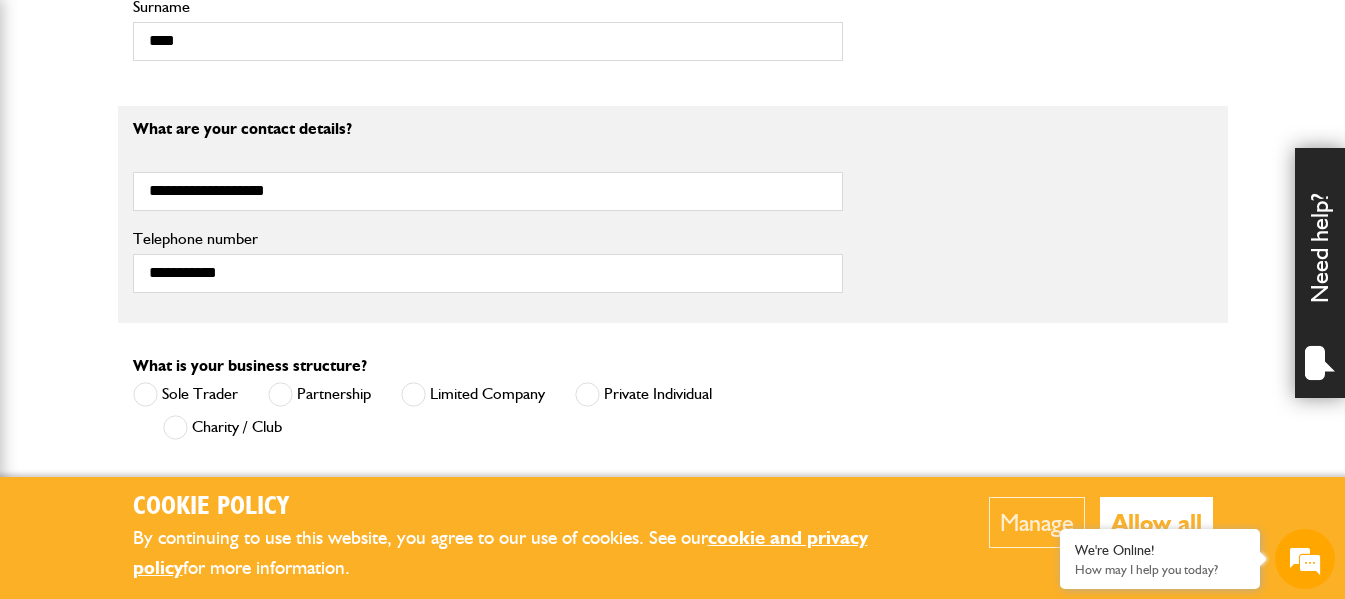 click on "Sole Trader" at bounding box center (185, 394) 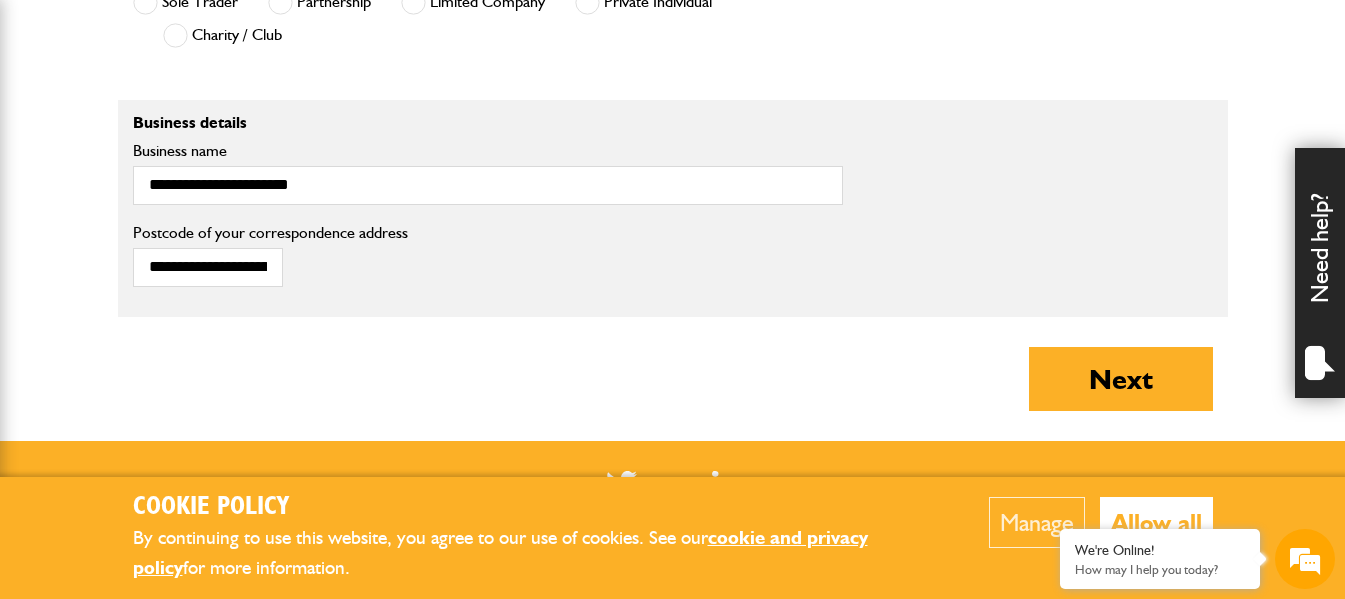 scroll, scrollTop: 1500, scrollLeft: 0, axis: vertical 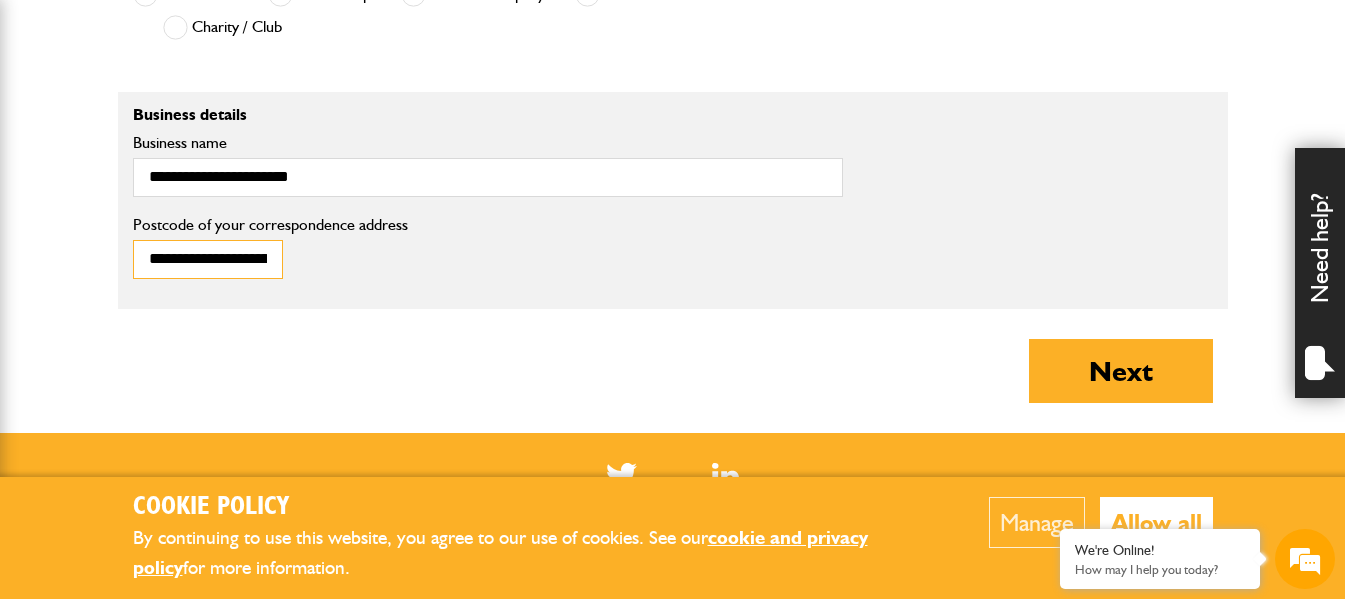 click on "**********" at bounding box center [208, 259] 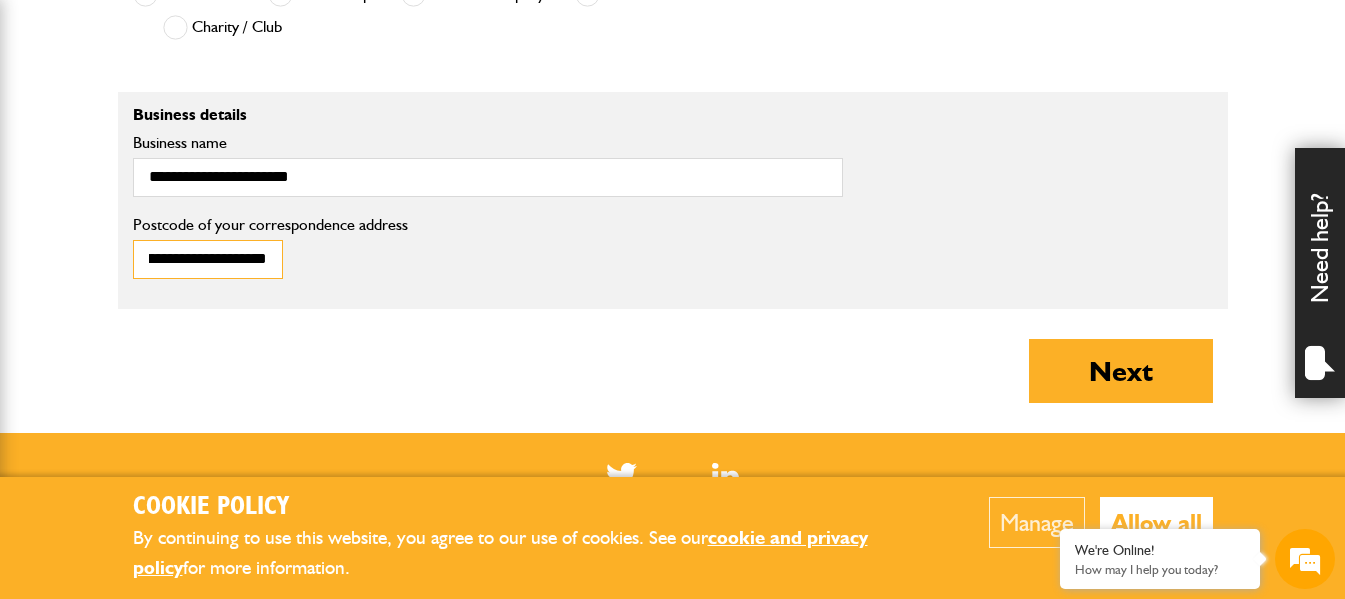drag, startPoint x: 145, startPoint y: 268, endPoint x: 410, endPoint y: 269, distance: 265.0019 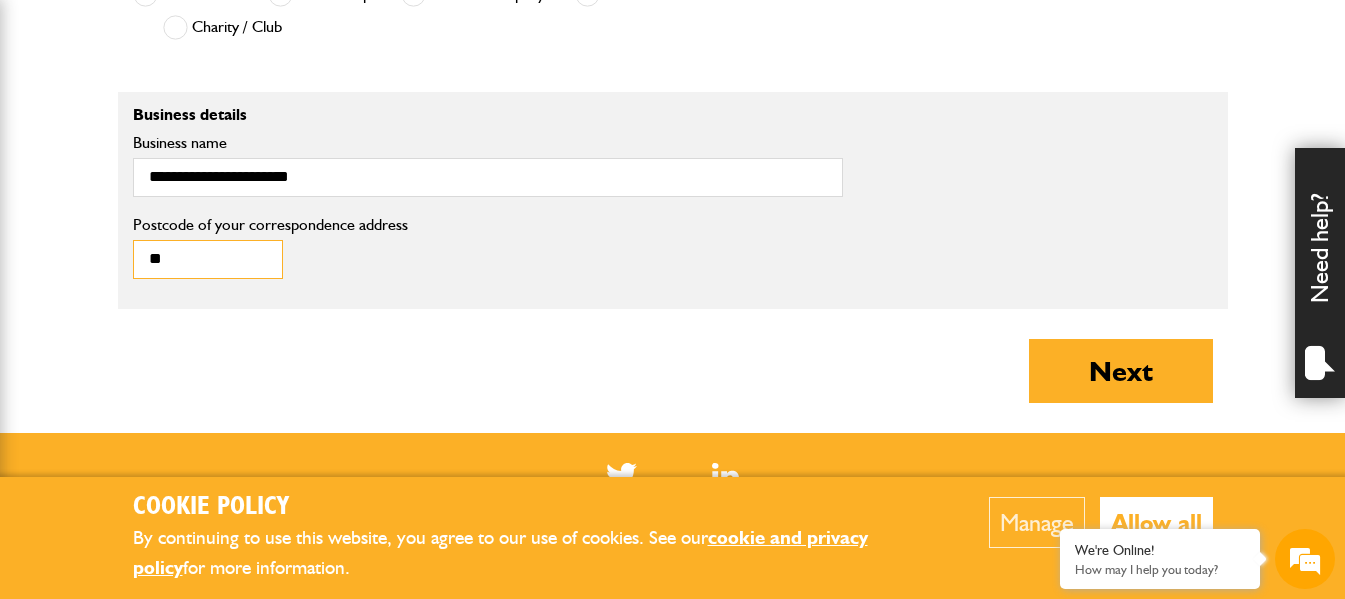 scroll, scrollTop: 0, scrollLeft: 0, axis: both 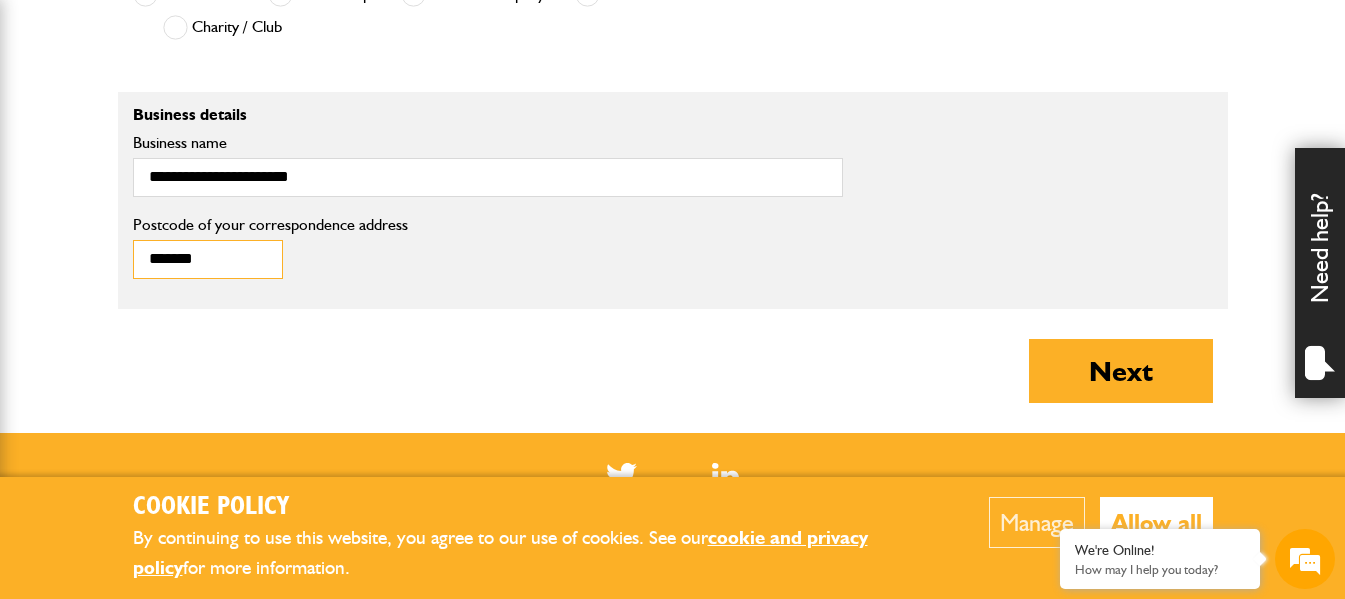 type on "*******" 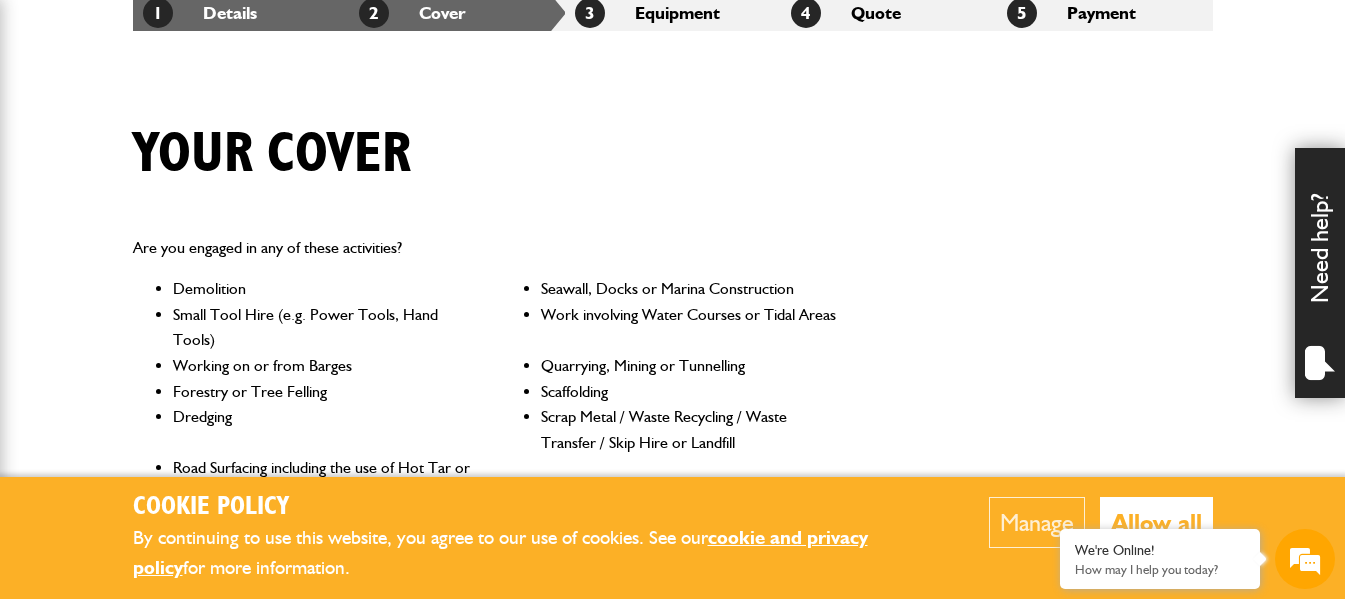 scroll, scrollTop: 500, scrollLeft: 0, axis: vertical 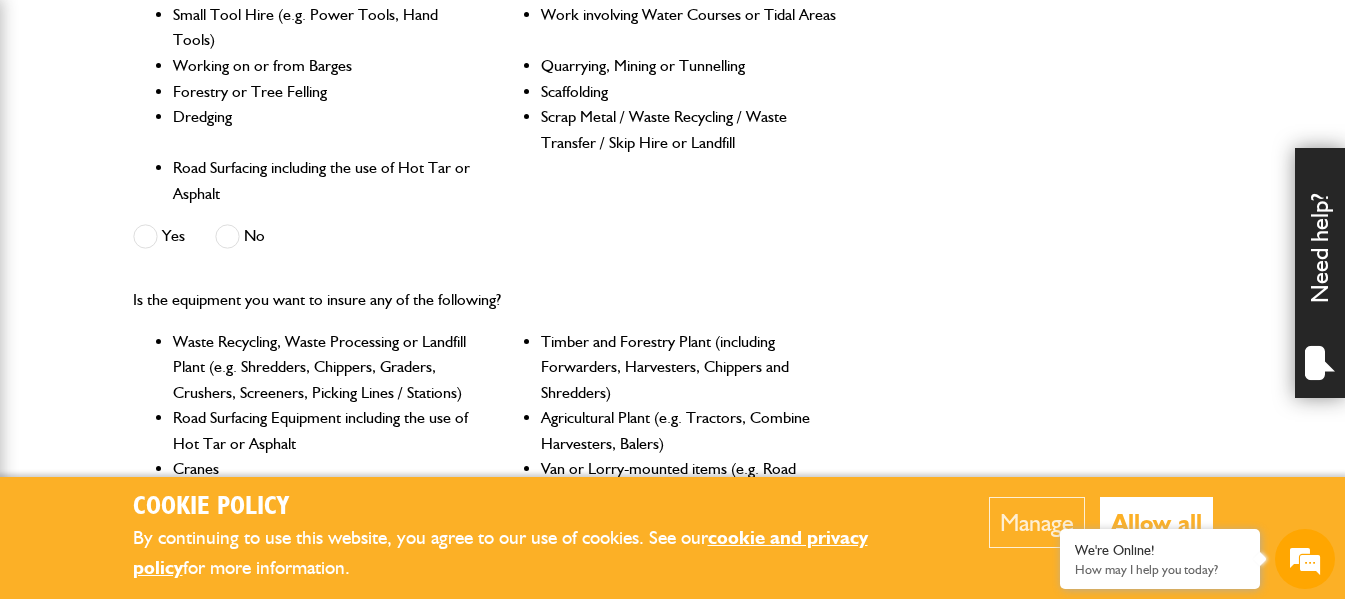 click at bounding box center [227, 236] 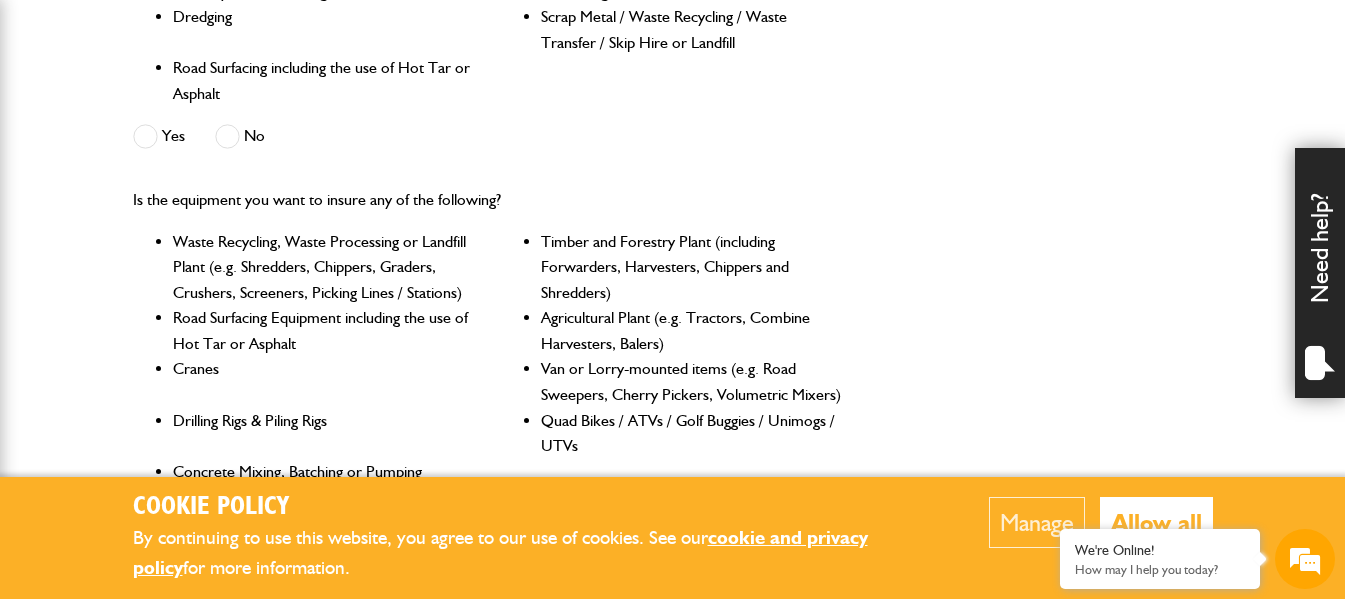 scroll, scrollTop: 900, scrollLeft: 0, axis: vertical 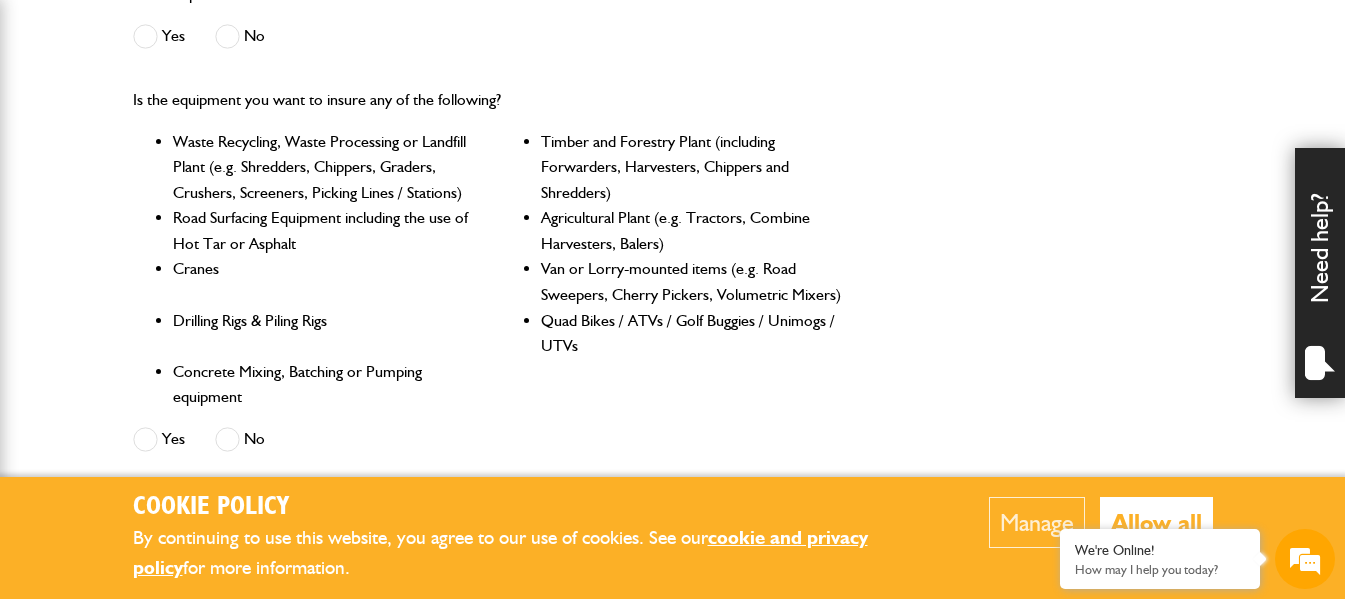 click at bounding box center (227, 439) 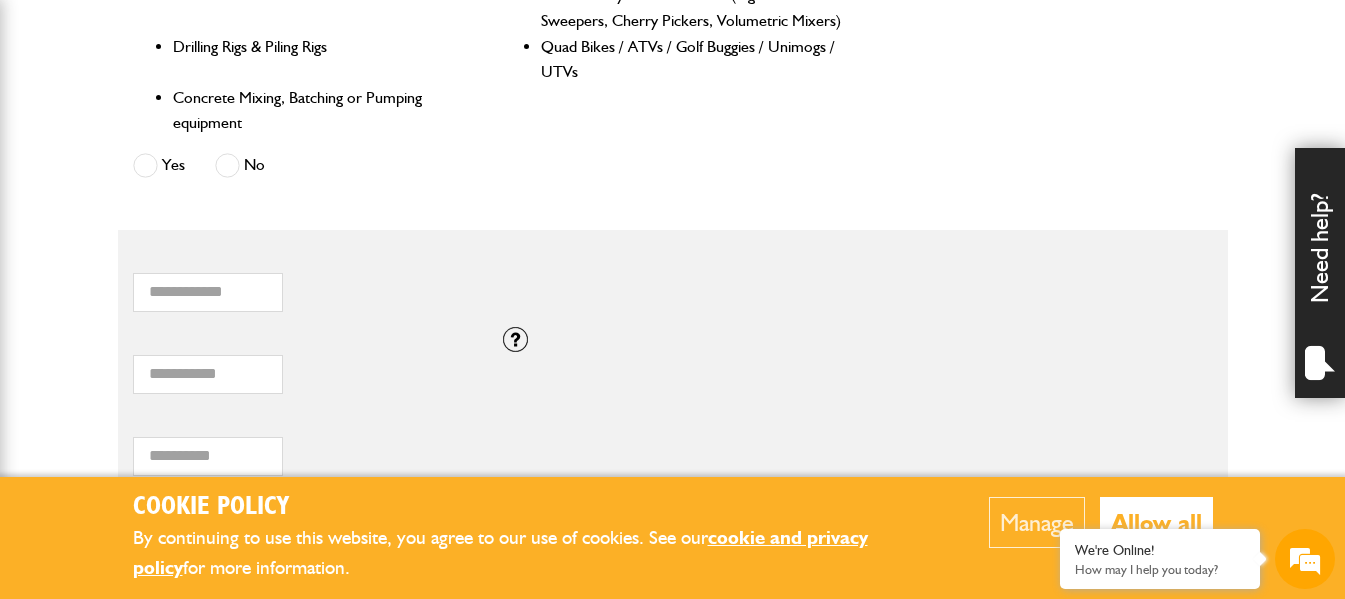 scroll, scrollTop: 1200, scrollLeft: 0, axis: vertical 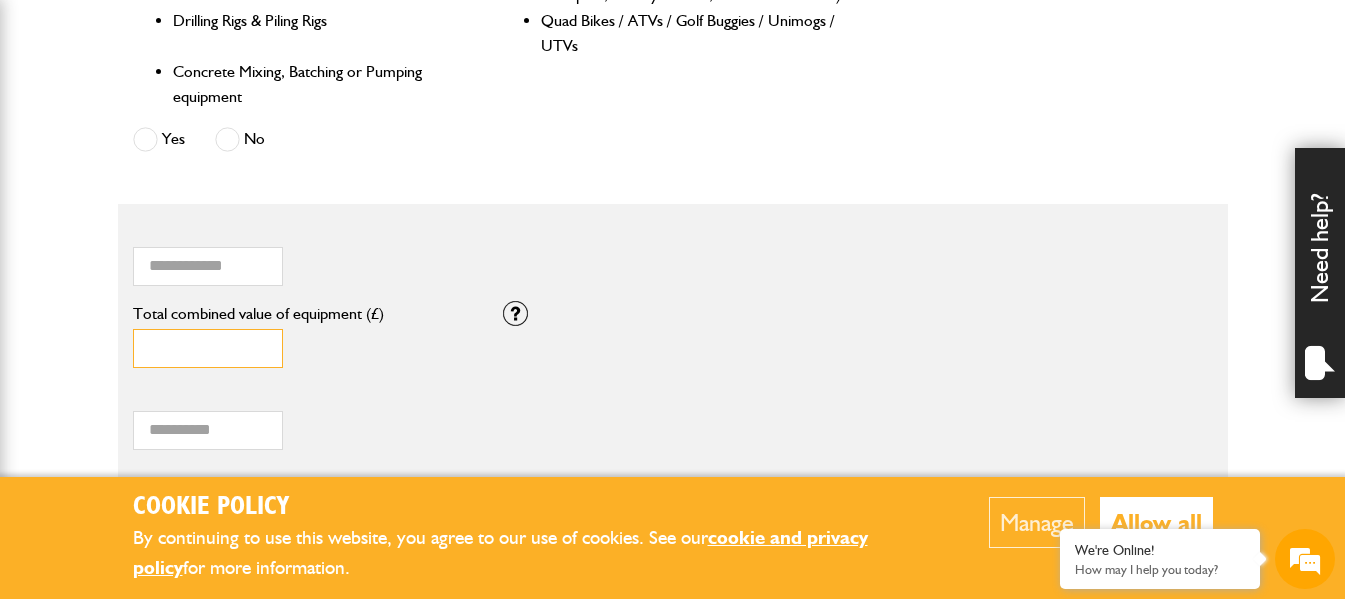 drag, startPoint x: 186, startPoint y: 364, endPoint x: 123, endPoint y: 352, distance: 64.132675 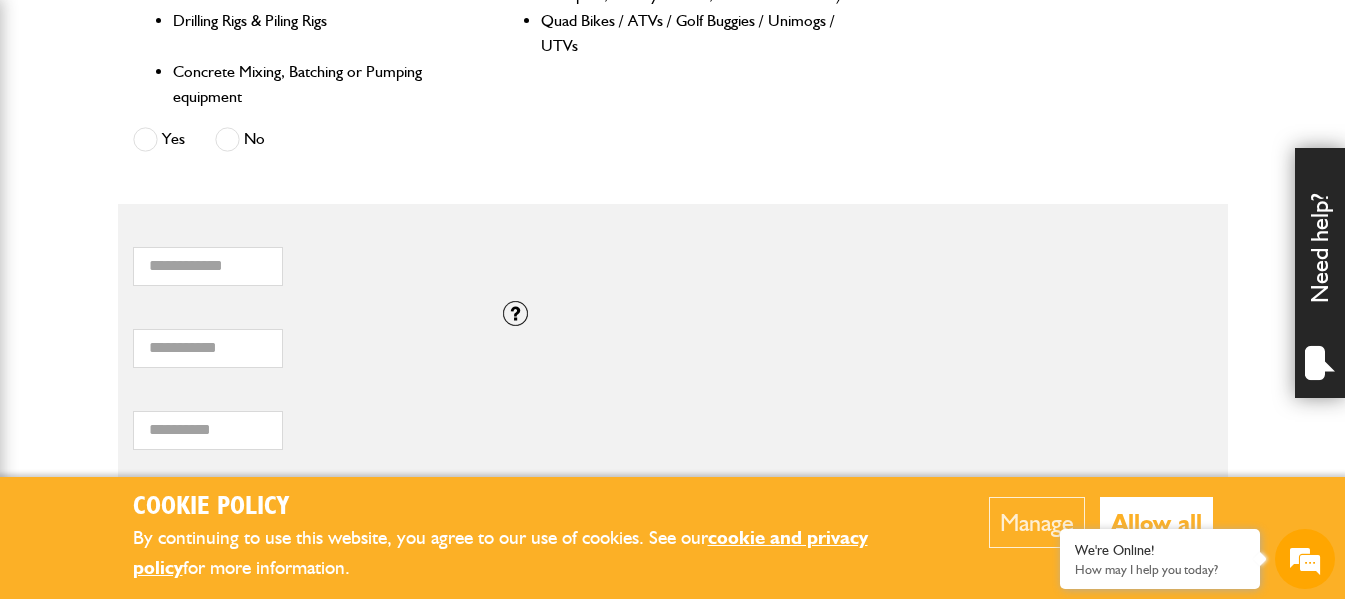 click on "Allow all" at bounding box center [1156, 522] 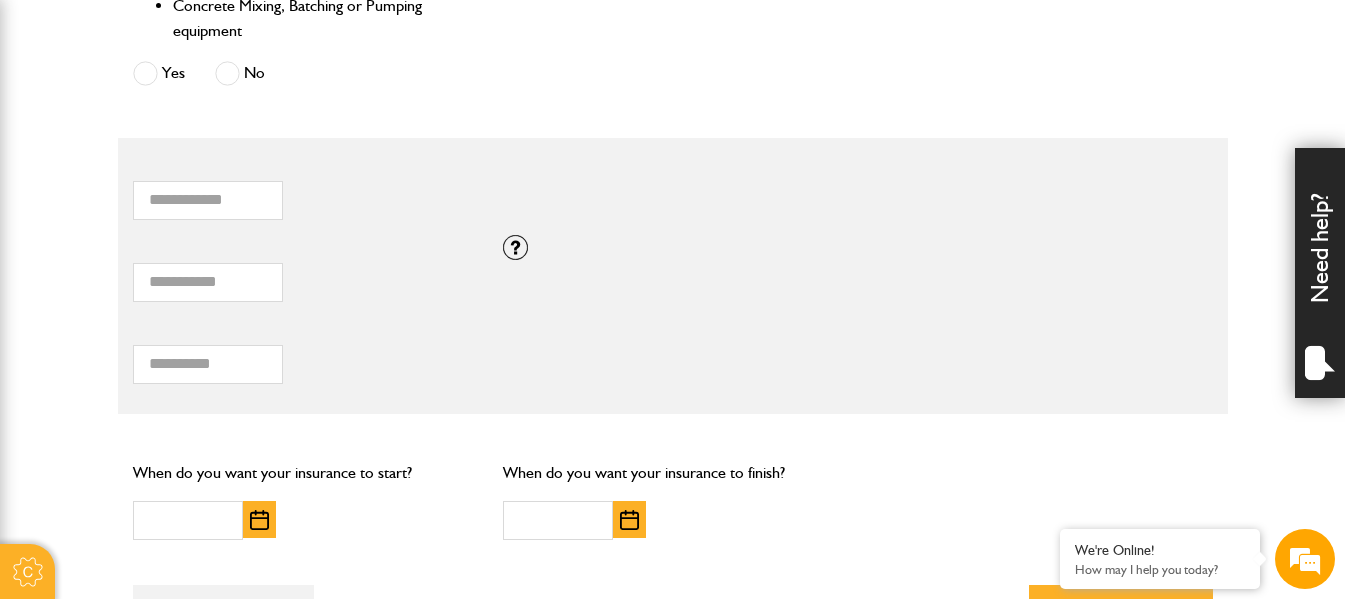scroll, scrollTop: 1300, scrollLeft: 0, axis: vertical 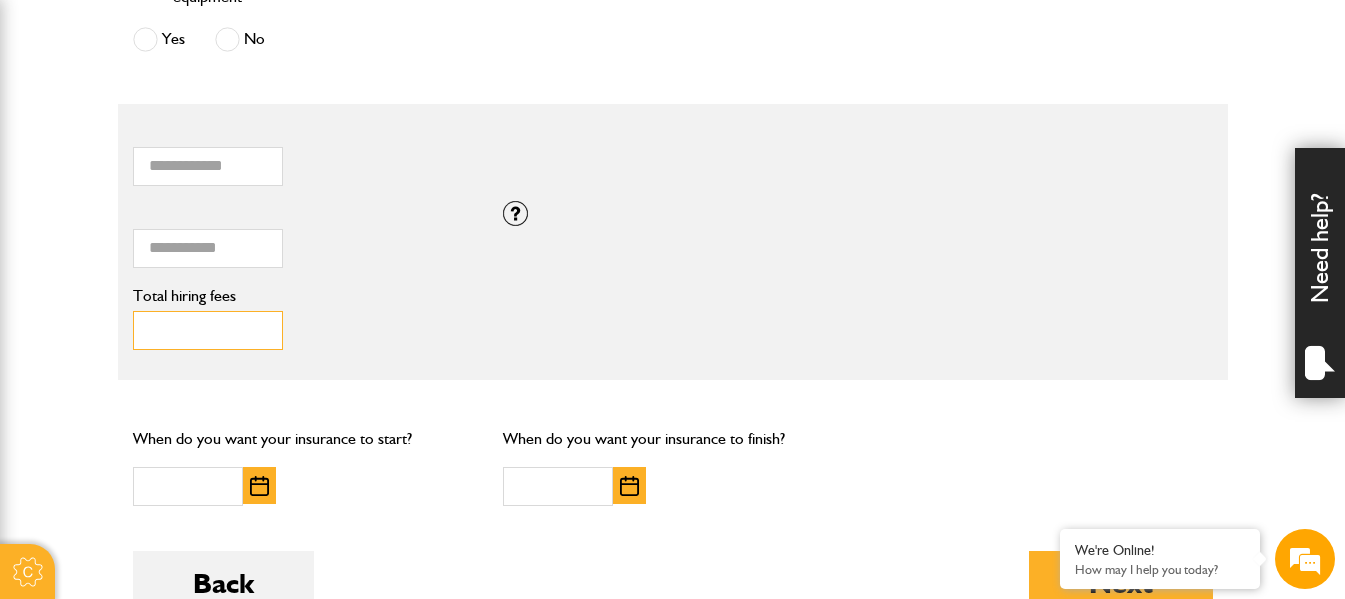 click on "Total hiring fees" at bounding box center [208, 330] 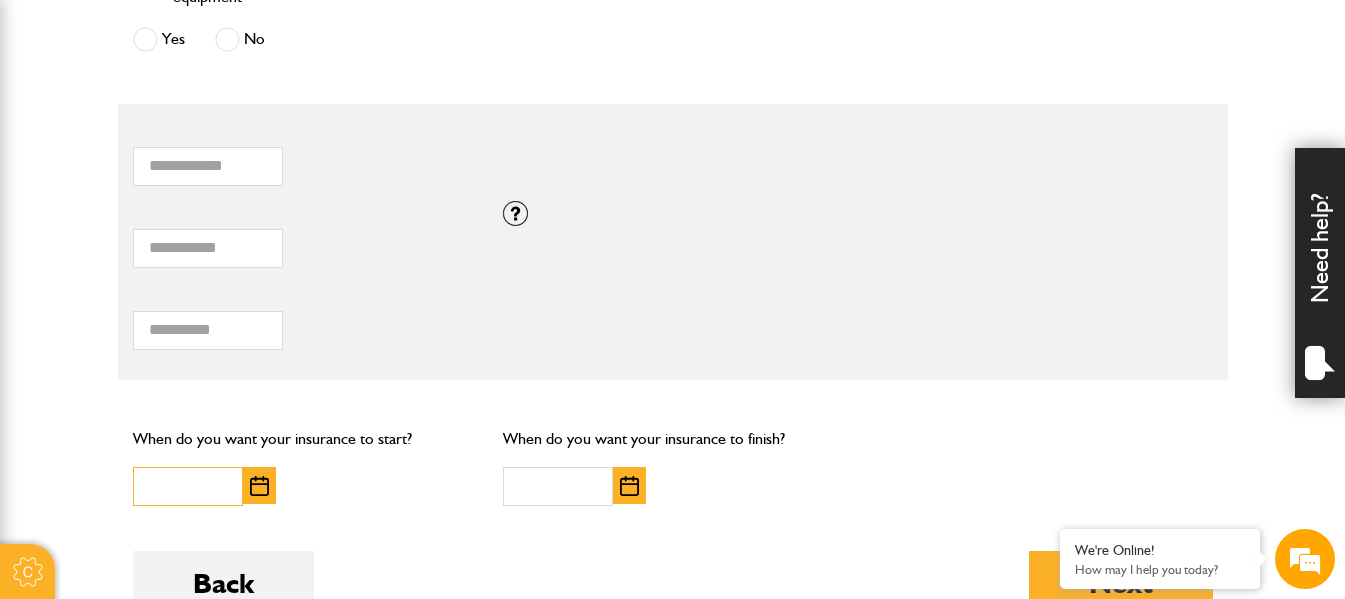 click at bounding box center (188, 486) 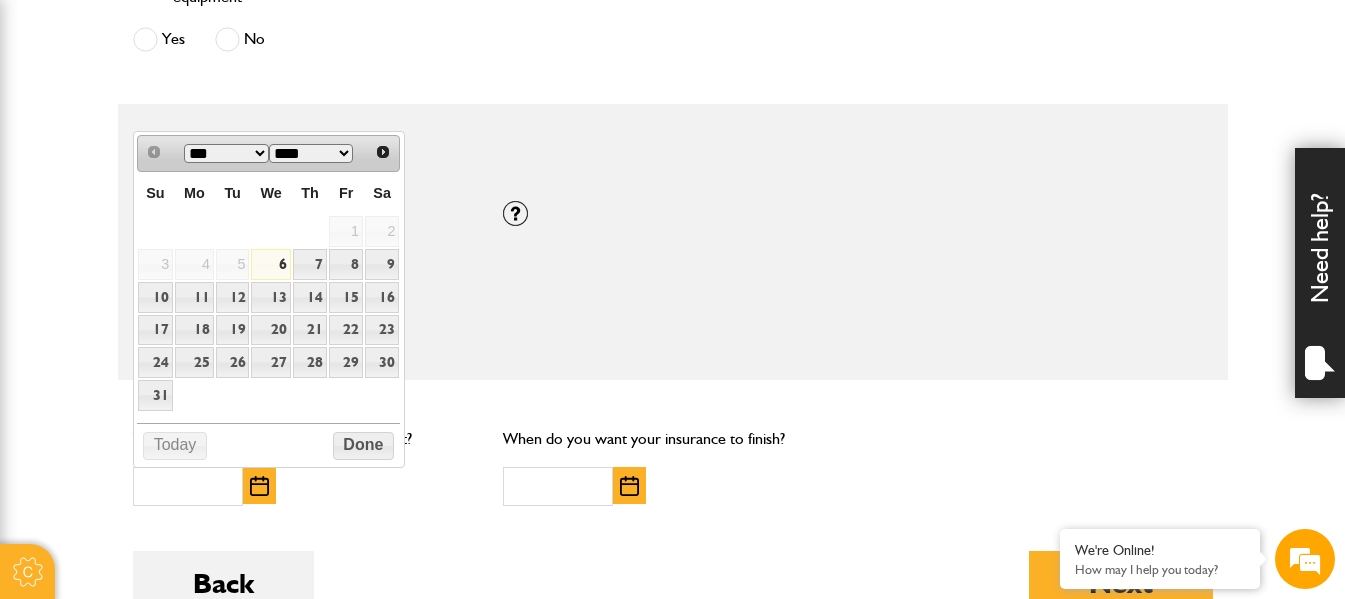 click at bounding box center (259, 486) 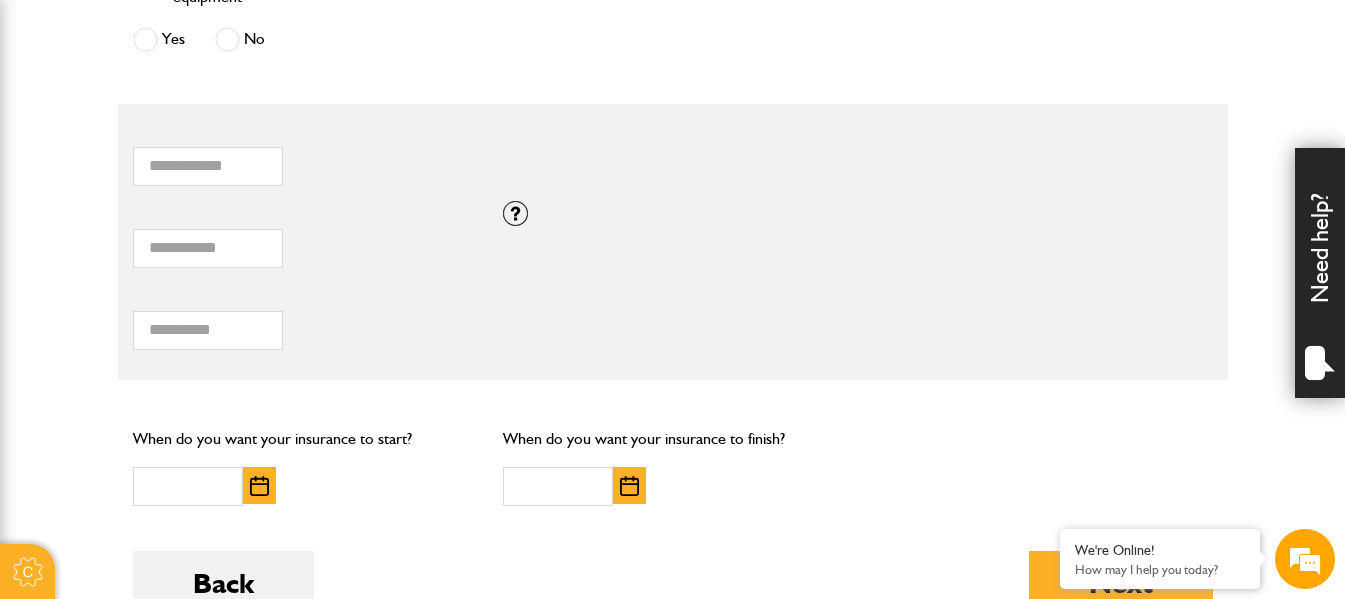 click at bounding box center (259, 486) 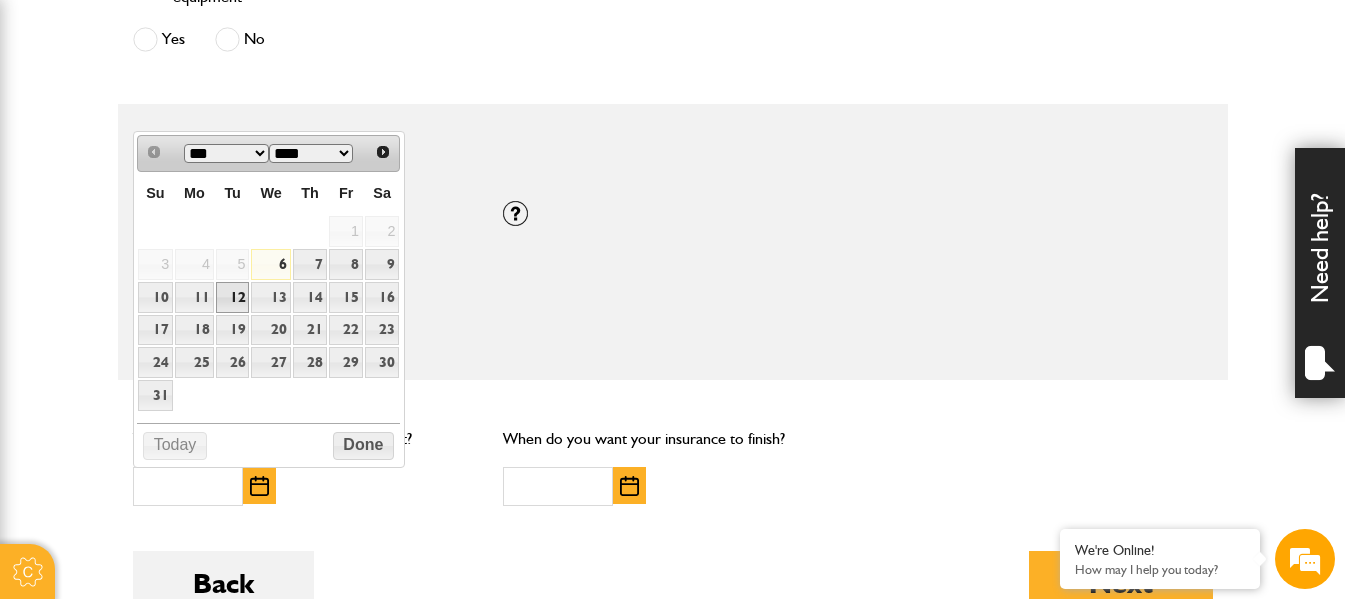 click on "12" at bounding box center (233, 297) 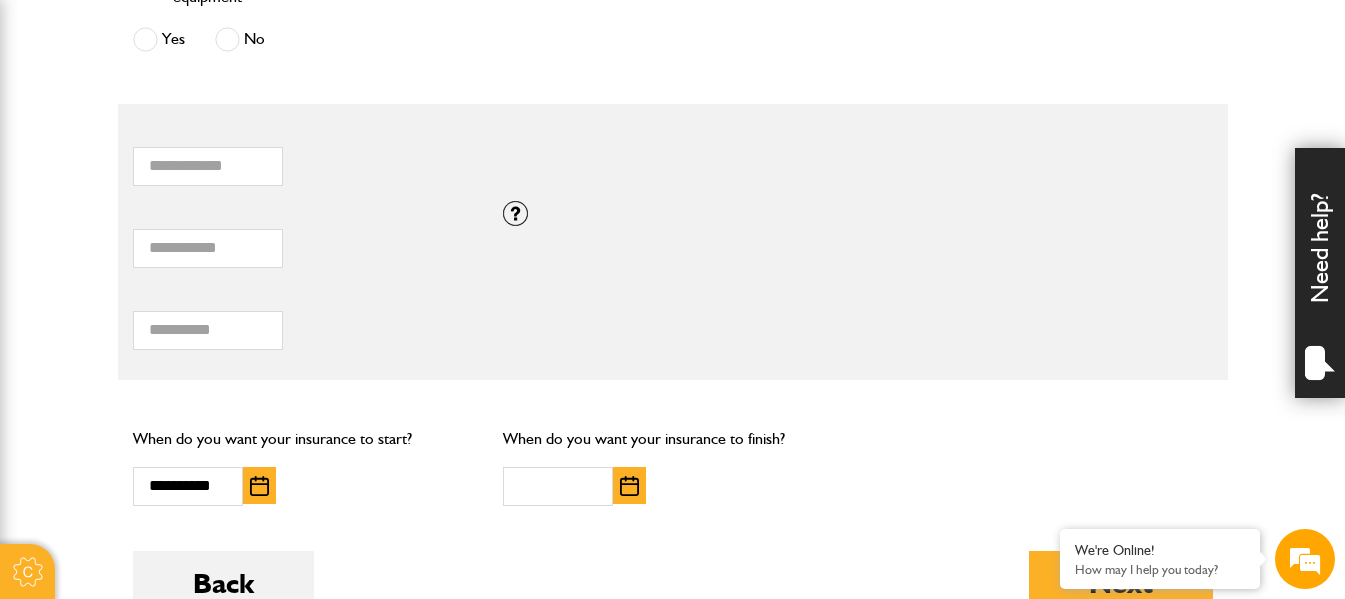 click at bounding box center (629, 486) 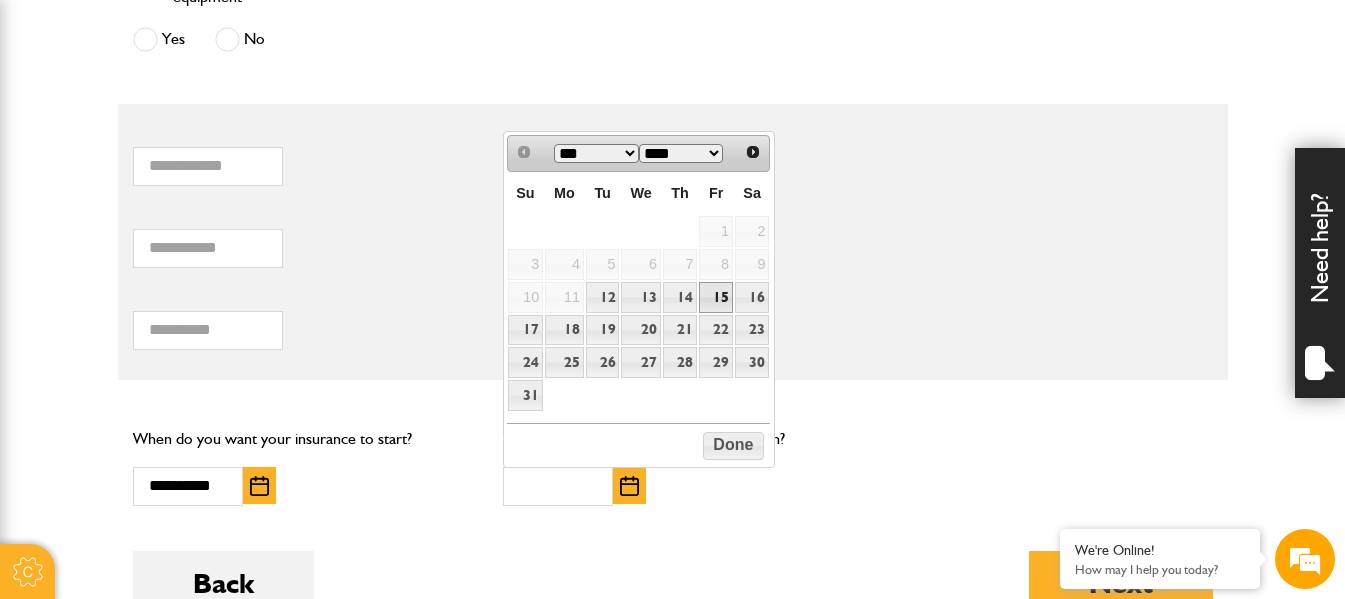 click on "15" at bounding box center (716, 297) 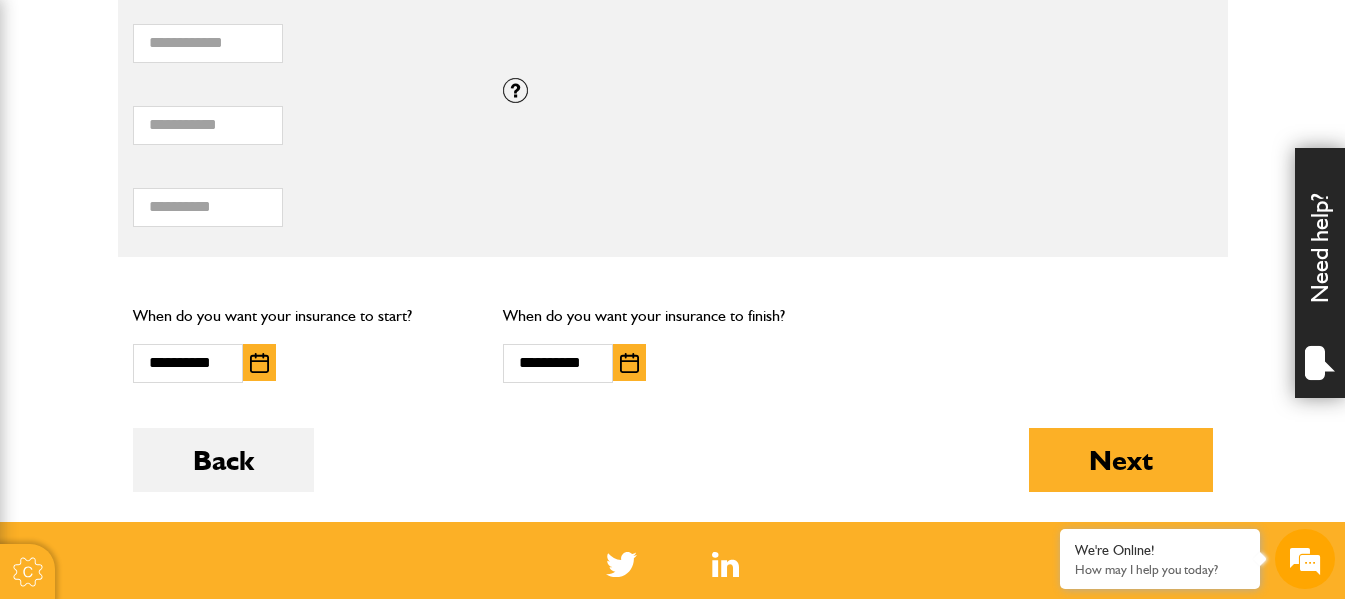 scroll, scrollTop: 1700, scrollLeft: 0, axis: vertical 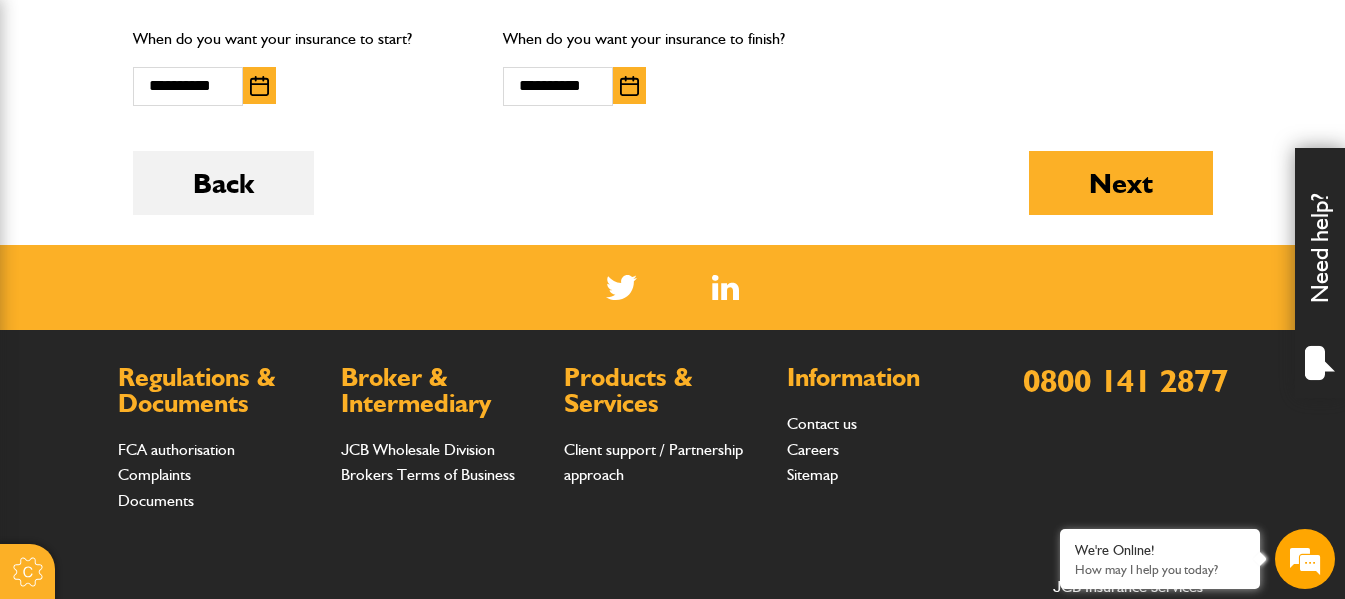 click on "Your cover
Do you need more than £5,000,000 of liability cover?
Yes
No
Which of these activities are you involved with?
Plant hire only
Groundworks only
Plant hire and groundworks
Please indicate the proportion of time typically spent on ground works and plant hire:
Ground works
100%
0%   Plant hire
Are you engaged in any of these activities?
Demolition
Seawall, Docks or Marina Construction
Small Tool Hire (e.g. Power Tools, Hand Tools)
Work involving Water Courses or Tidal Areas
Working on or from Barges
Quarrying, Mining or Tunnelling
Forestry or Tree Felling
Scaffolding
Dredging
Scrap Metal / Waste Recycling / Waste Transfer / Skip Hire or Landfill
Road Surfacing including the use of Hot Tar or Asphalt
Yes
No
Is the equipment you want to insure any of the following?
Road Surfacing Equipment including the use of Hot Tar or Asphalt
Cranes" at bounding box center [673, -467] 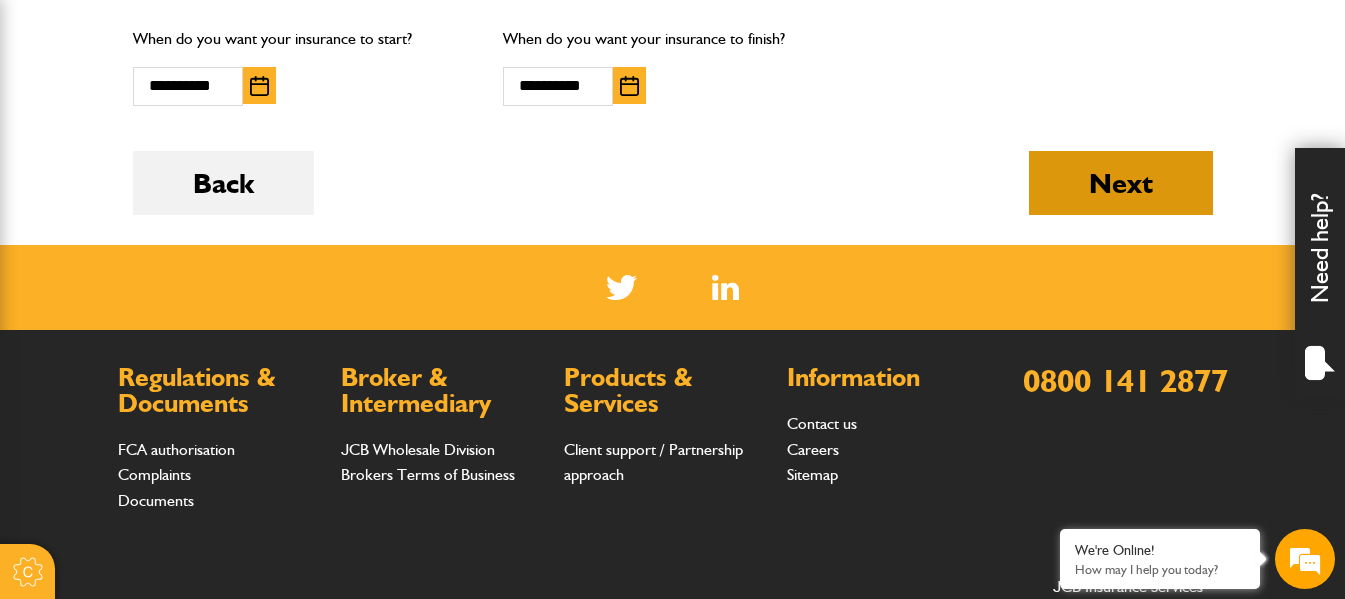 click on "Next" at bounding box center [1121, 183] 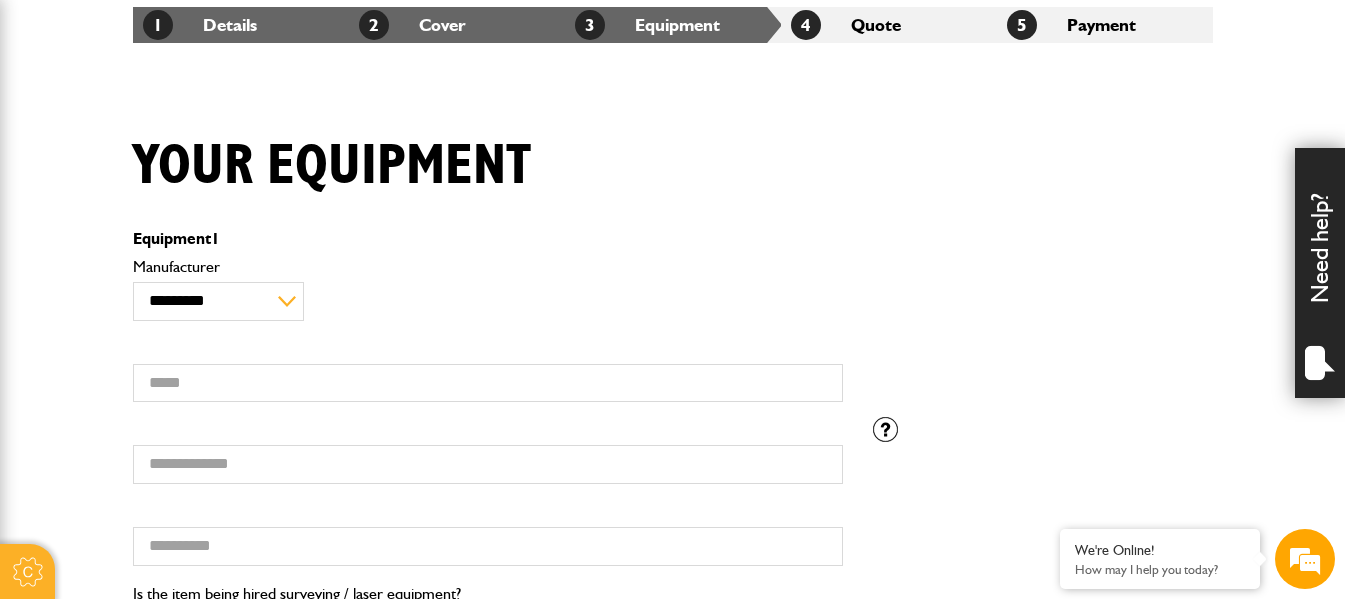 scroll, scrollTop: 400, scrollLeft: 0, axis: vertical 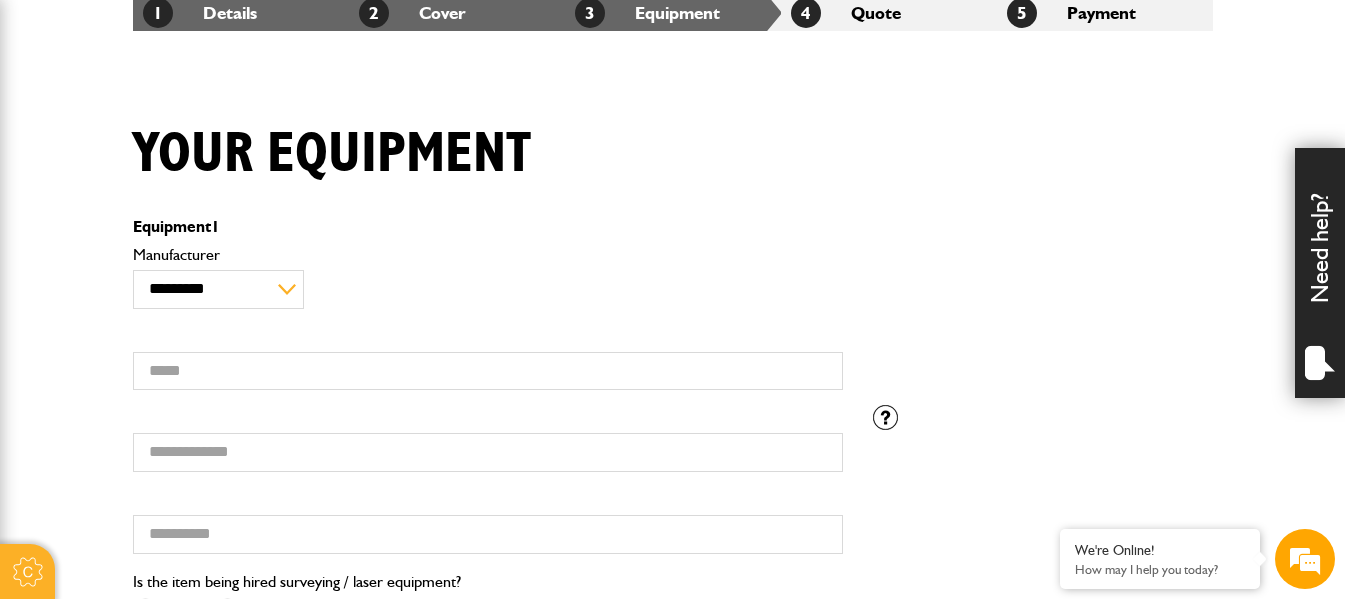 click on "Manufacturer" at bounding box center [488, 255] 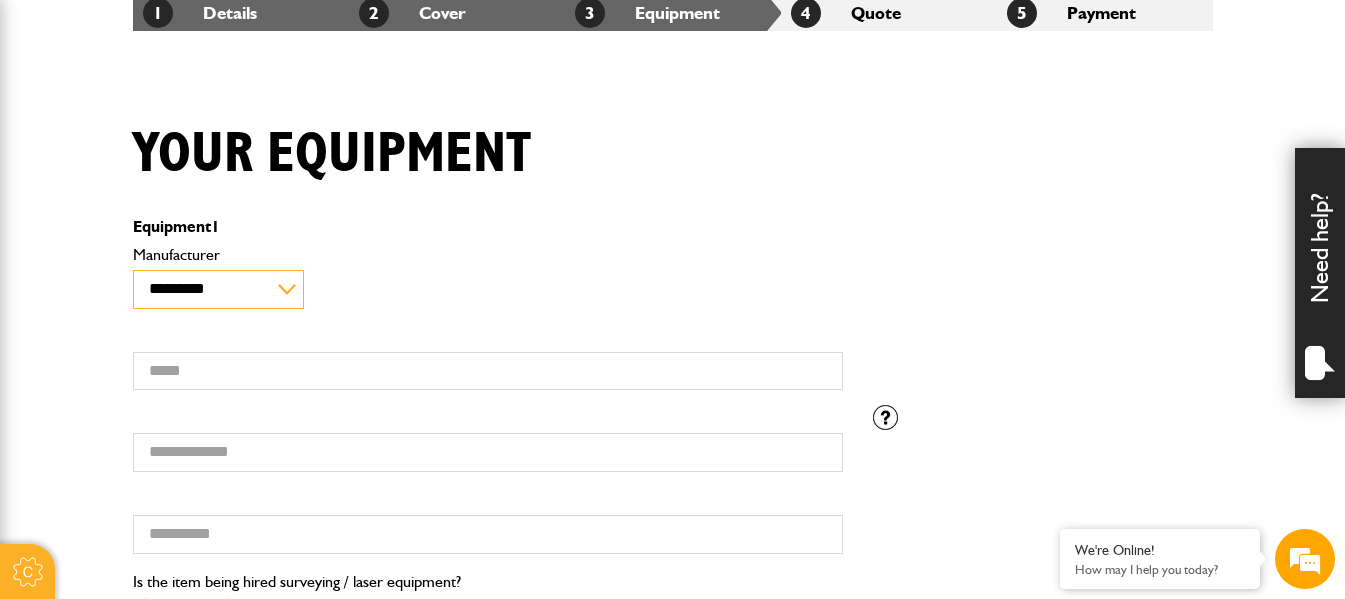 click on "**********" at bounding box center [218, 289] 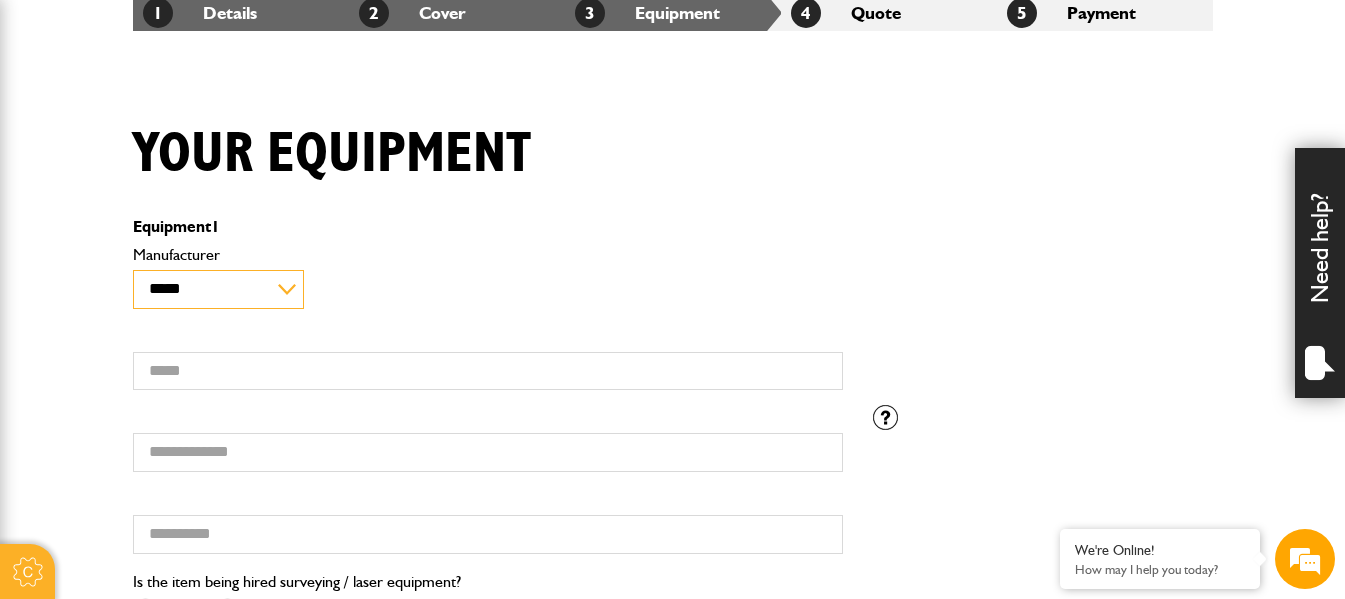 click on "**********" at bounding box center (218, 289) 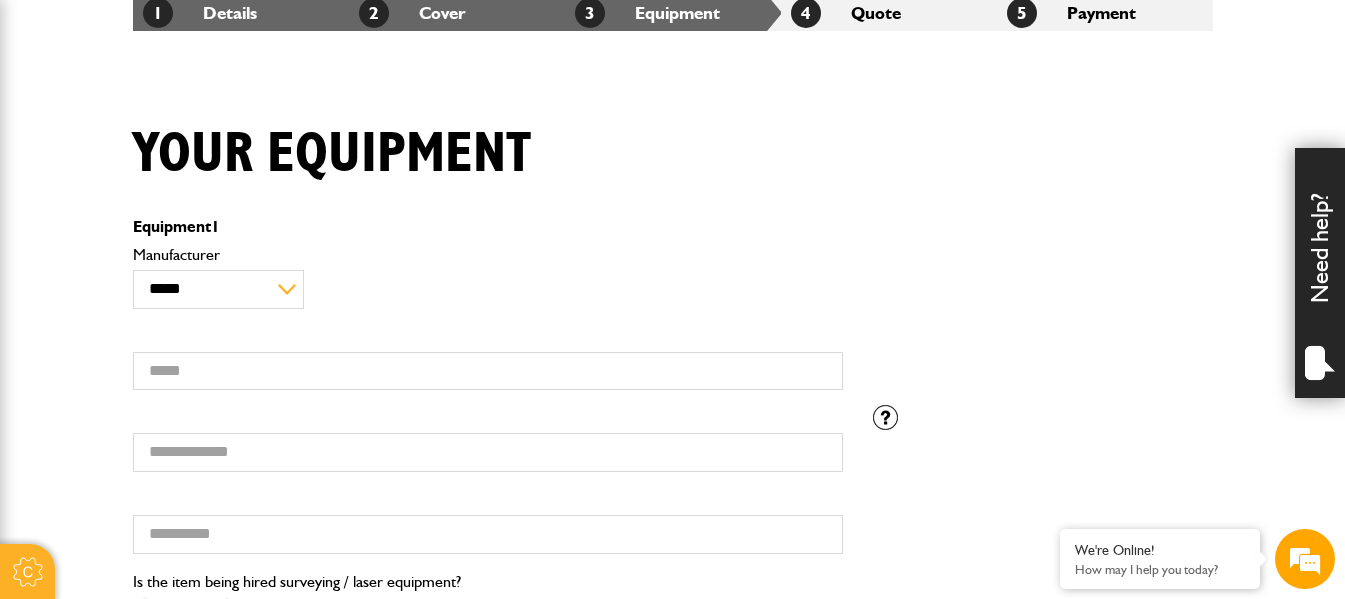 drag, startPoint x: 641, startPoint y: 396, endPoint x: 640, endPoint y: 378, distance: 18.027756 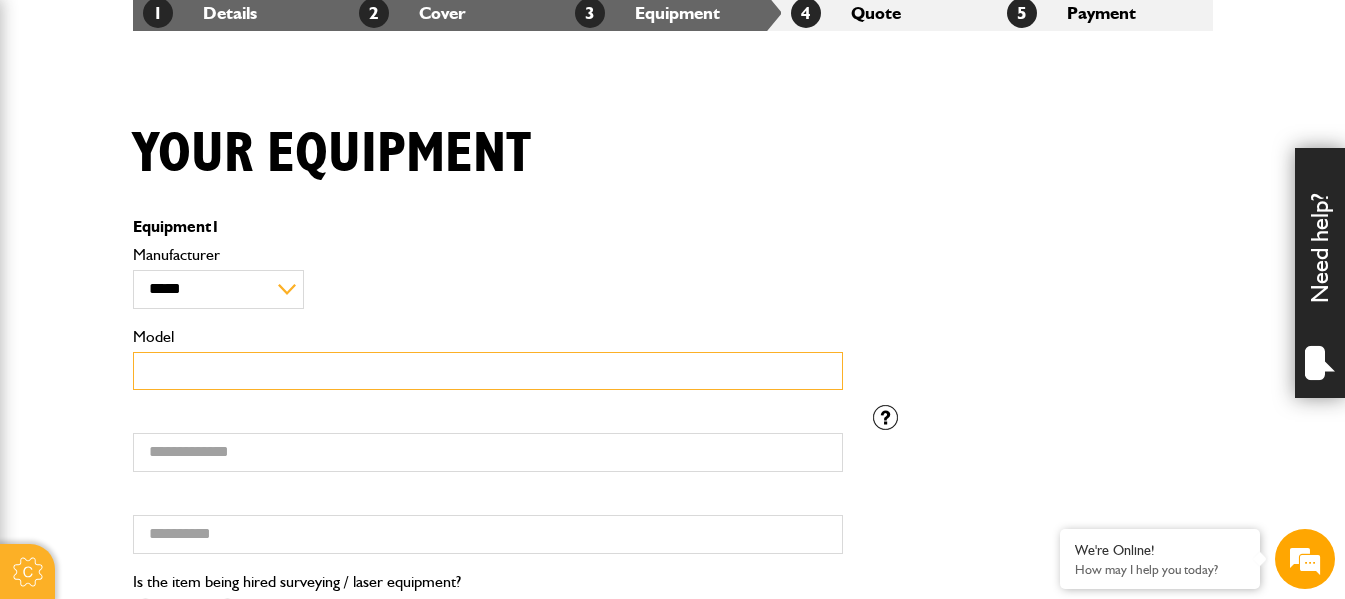click on "Model" at bounding box center [488, 371] 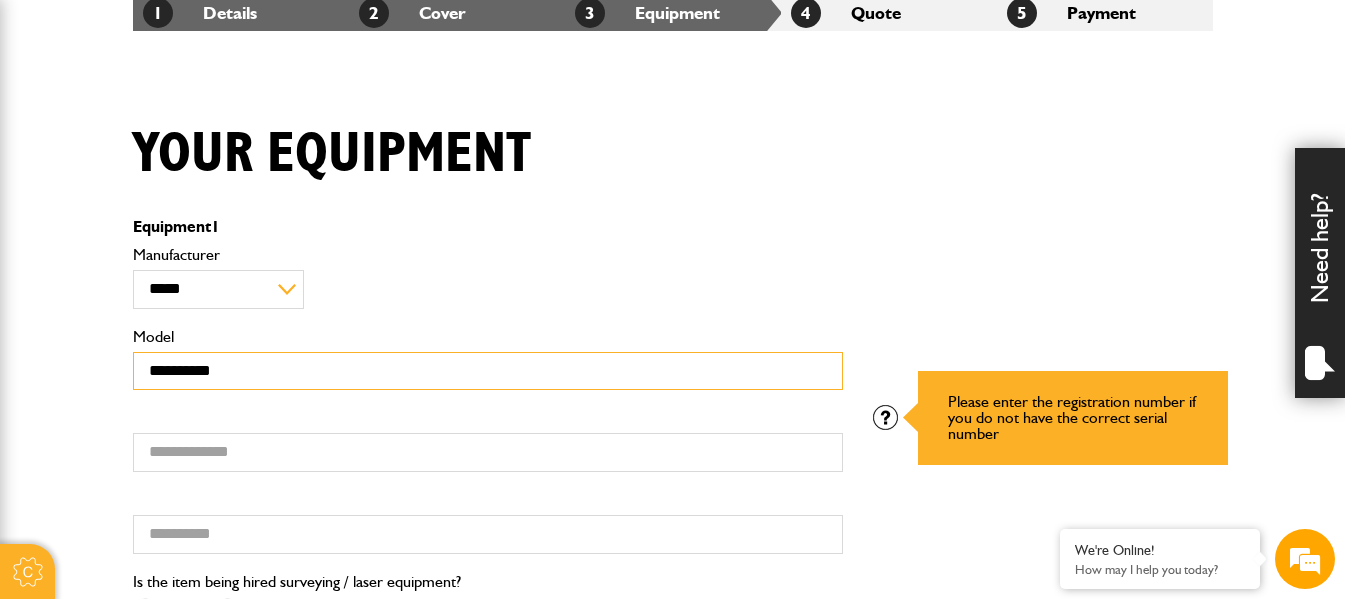 type on "**********" 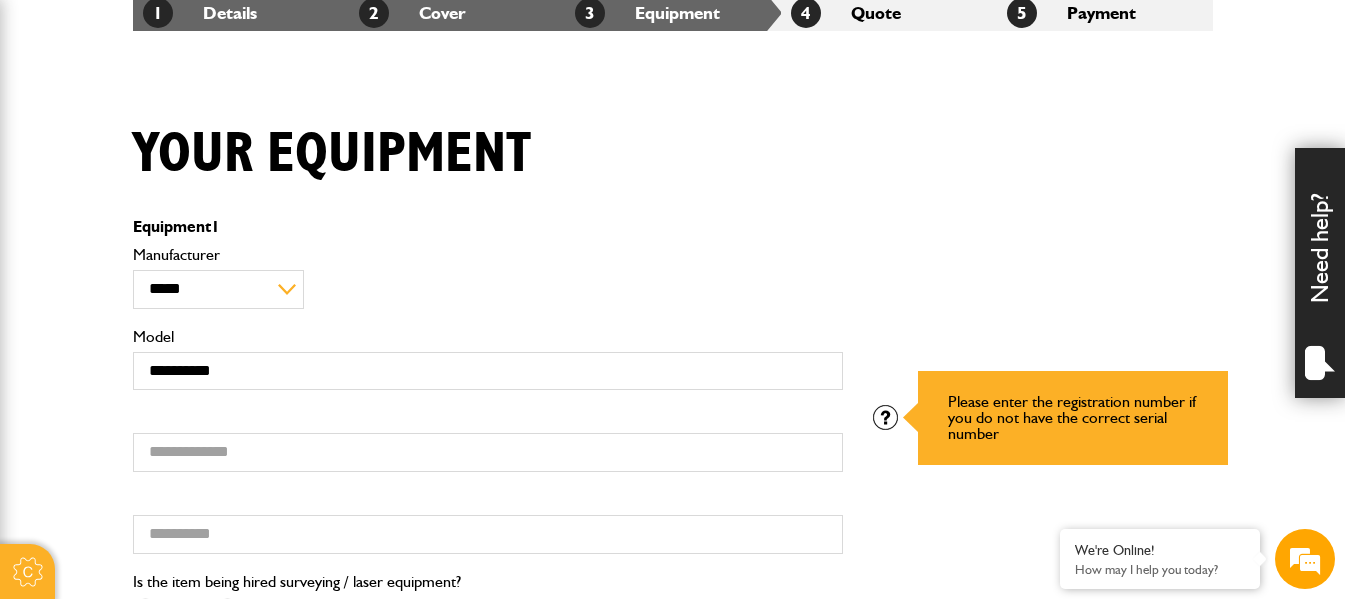 click at bounding box center [885, 417] 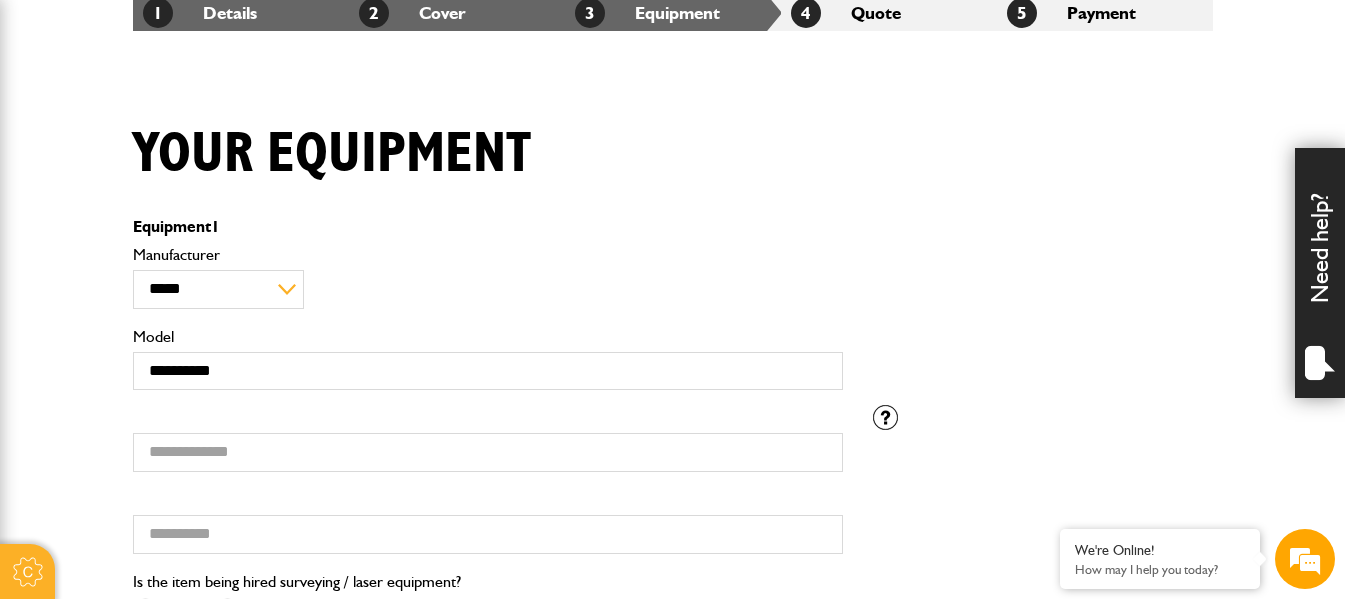 click on "Serial number" at bounding box center (488, 418) 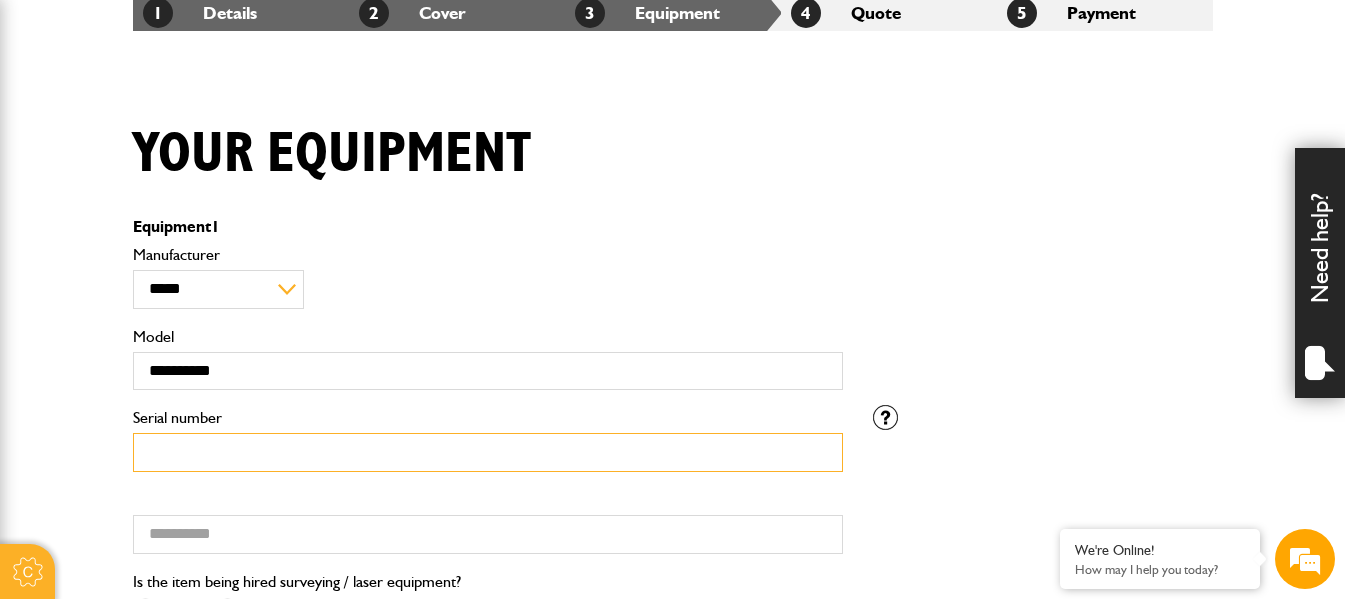 click on "Serial number" at bounding box center [488, 452] 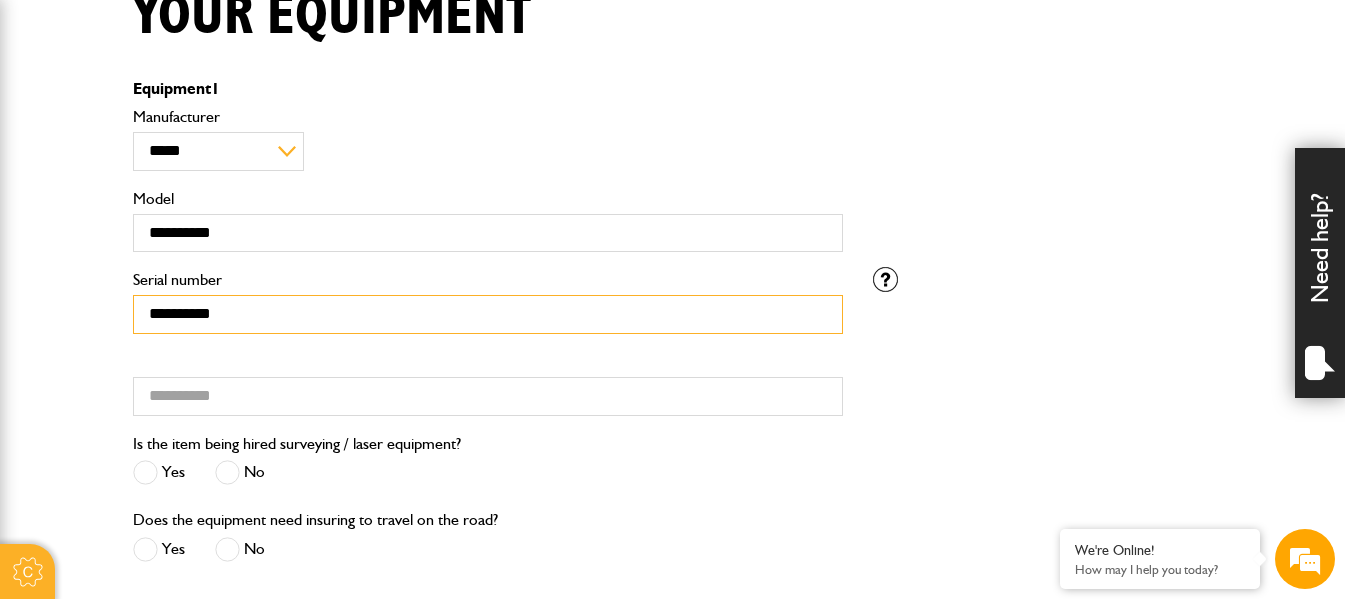 scroll, scrollTop: 800, scrollLeft: 0, axis: vertical 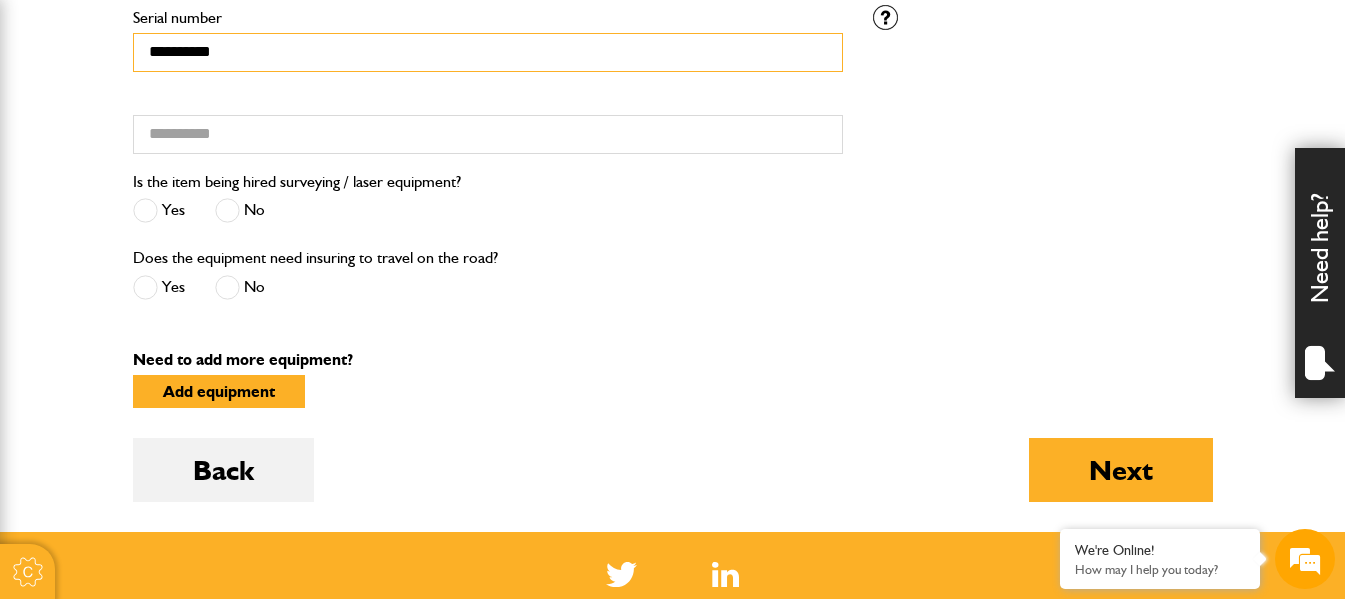 type on "**********" 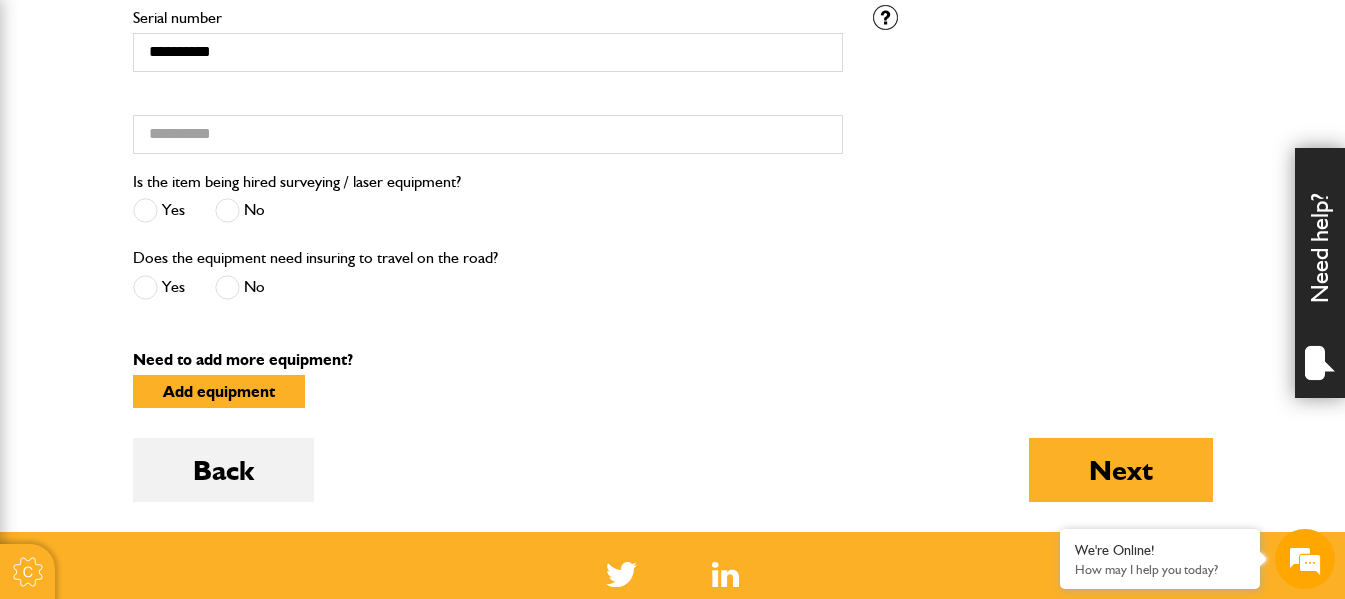 drag, startPoint x: 231, startPoint y: 212, endPoint x: 259, endPoint y: 231, distance: 33.83785 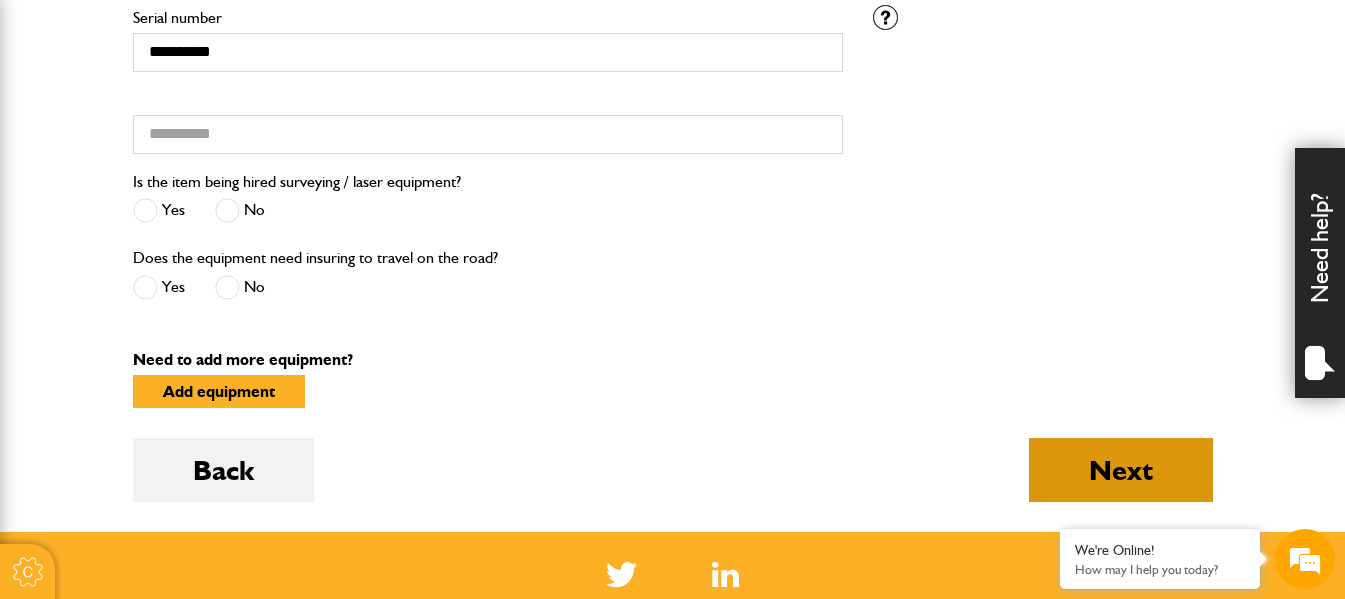 click on "Next" at bounding box center (1121, 470) 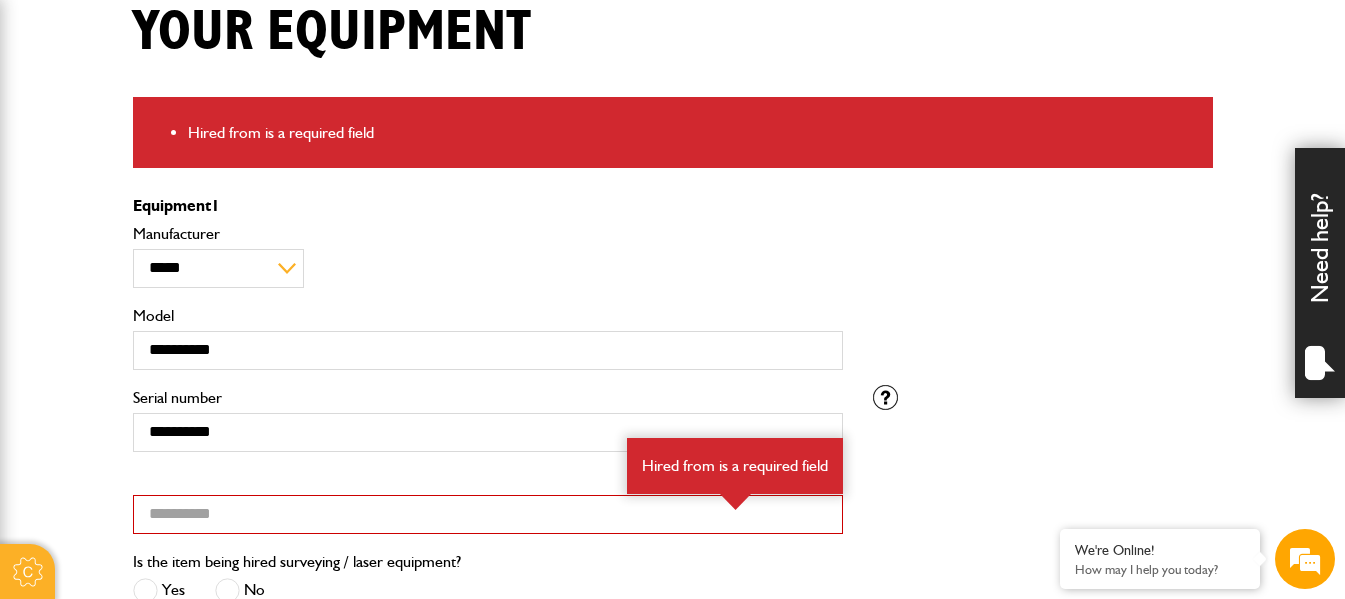 scroll, scrollTop: 600, scrollLeft: 0, axis: vertical 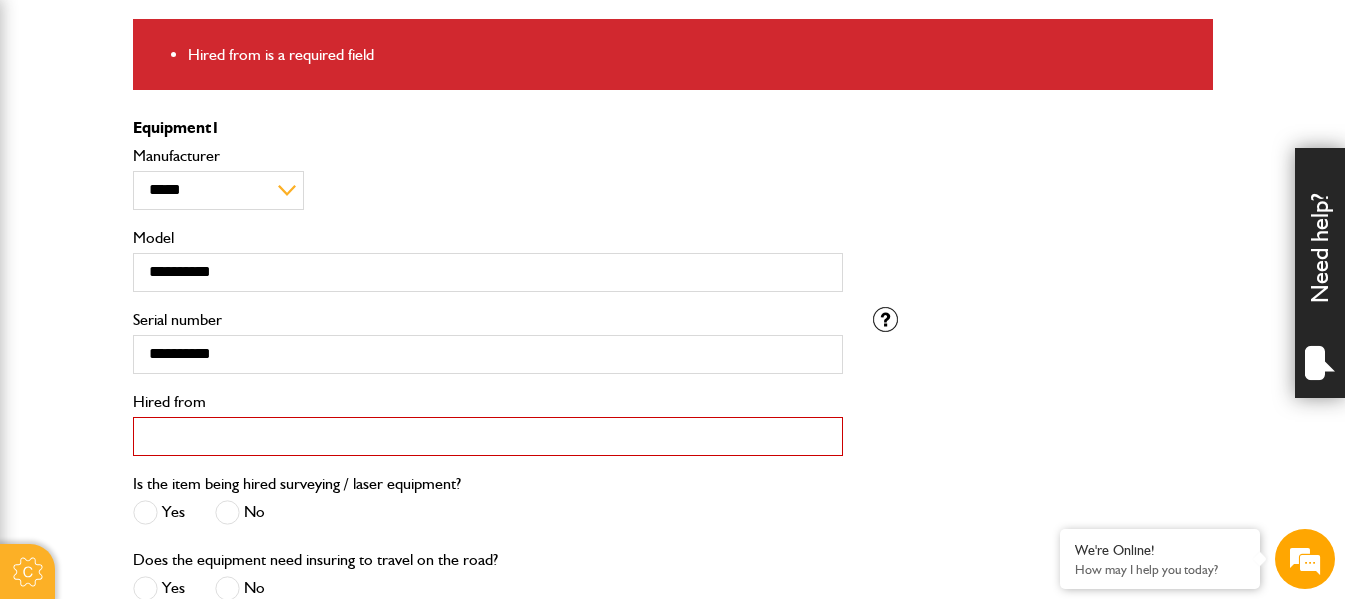 click on "Hired from" at bounding box center [488, 436] 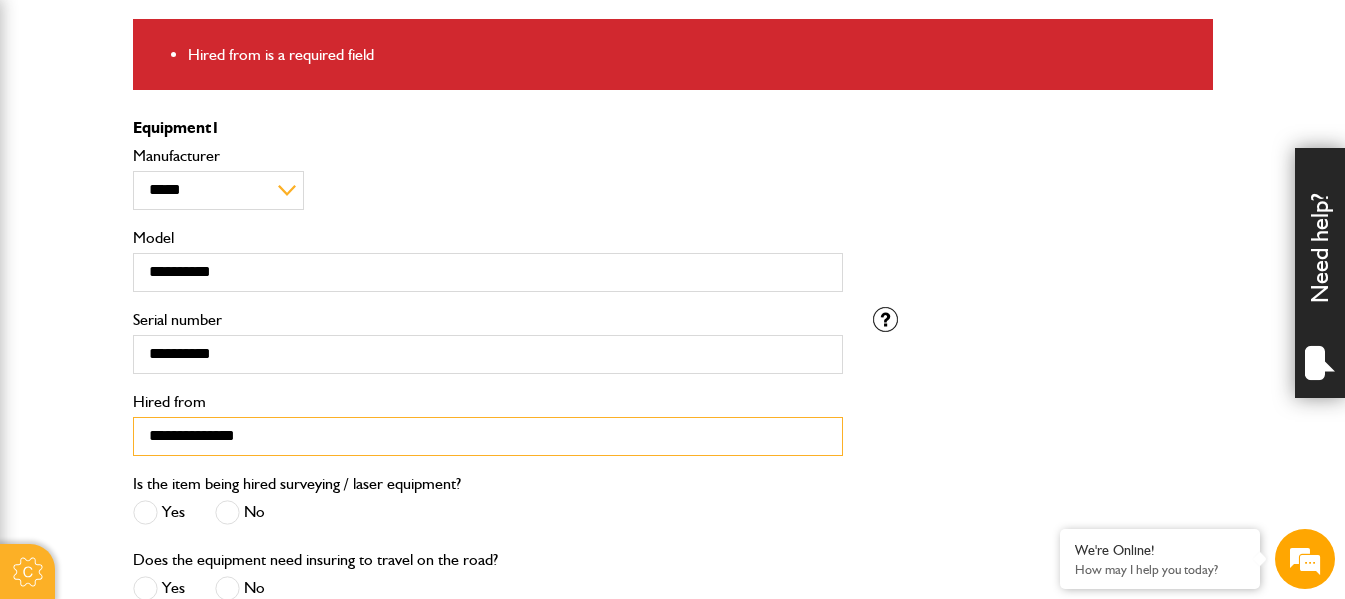scroll, scrollTop: 1000, scrollLeft: 0, axis: vertical 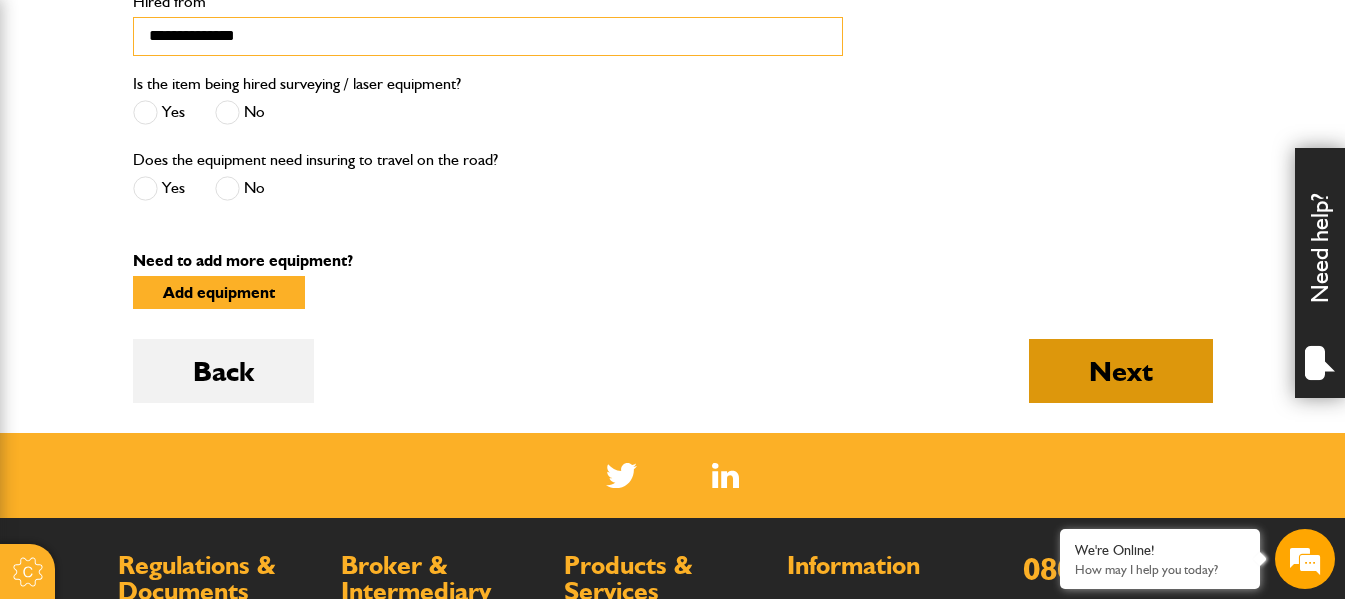 type on "**********" 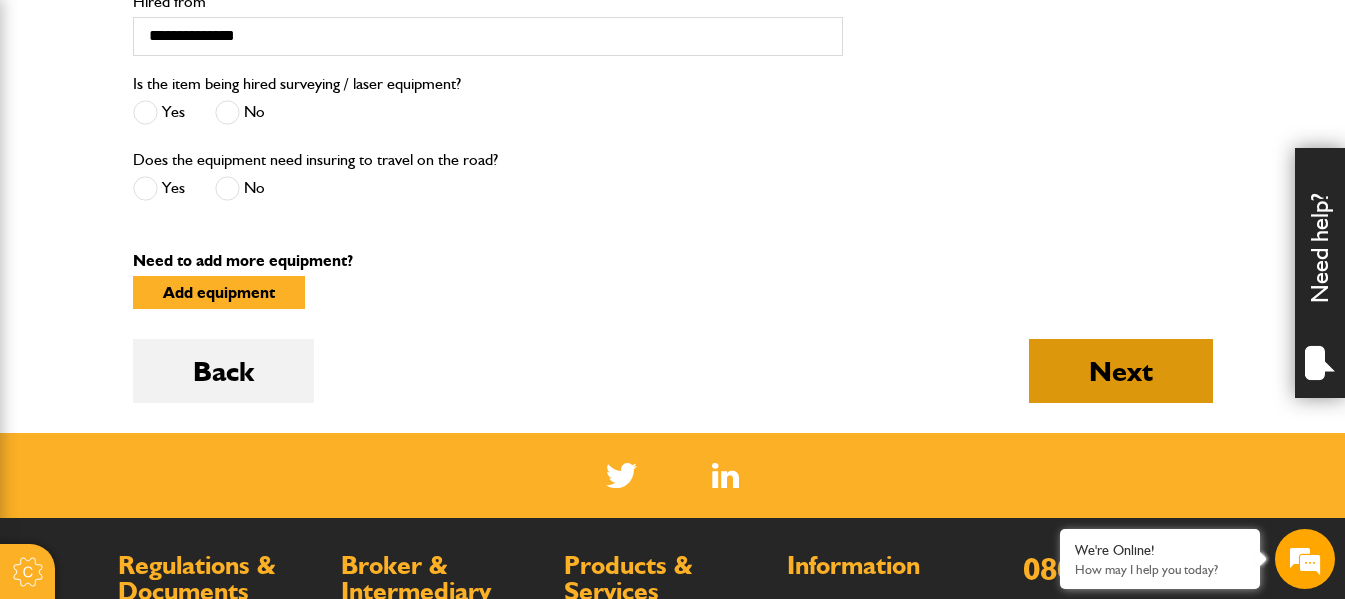 click on "Next" at bounding box center (1121, 371) 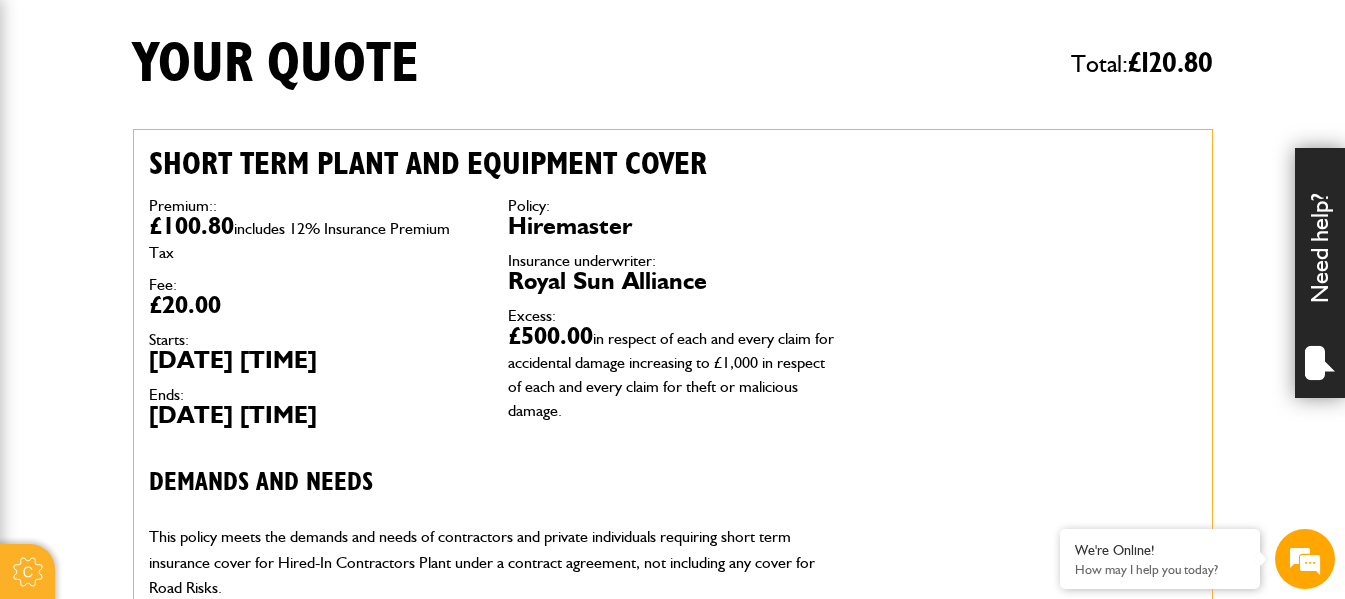 scroll, scrollTop: 500, scrollLeft: 0, axis: vertical 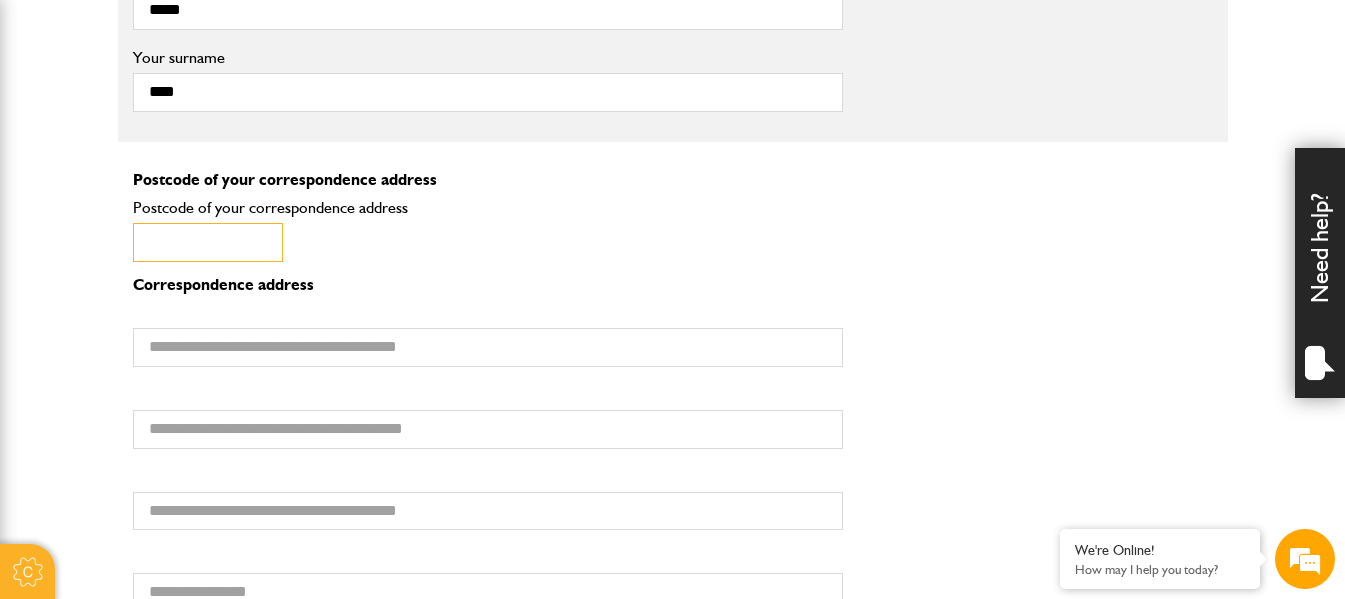 click on "Postcode of your correspondence address" at bounding box center (208, 242) 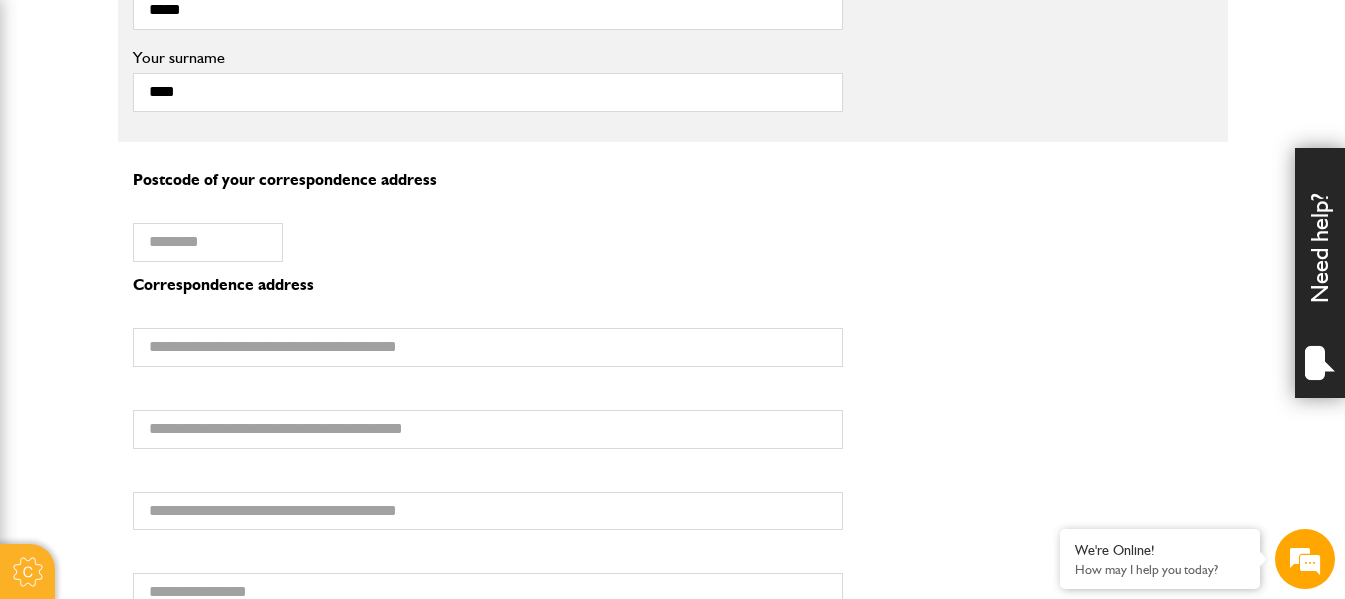 click on "Correspondence address
[FIRST] [LAST]" at bounding box center [673, 329] 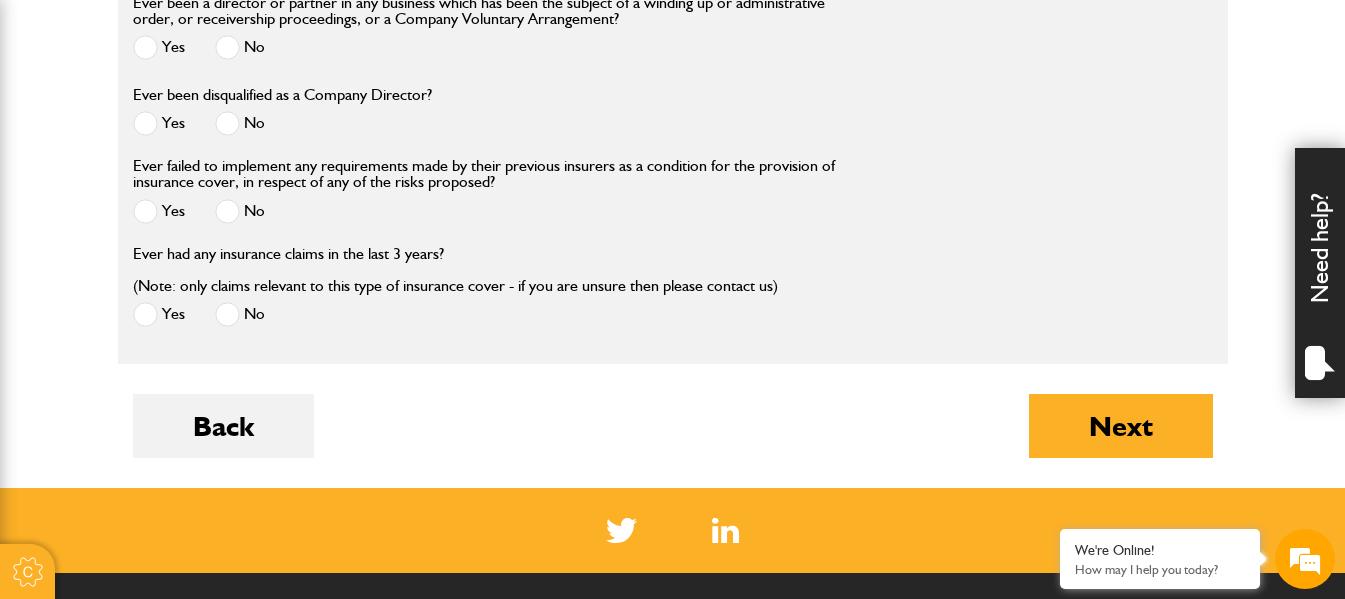 scroll, scrollTop: 2800, scrollLeft: 0, axis: vertical 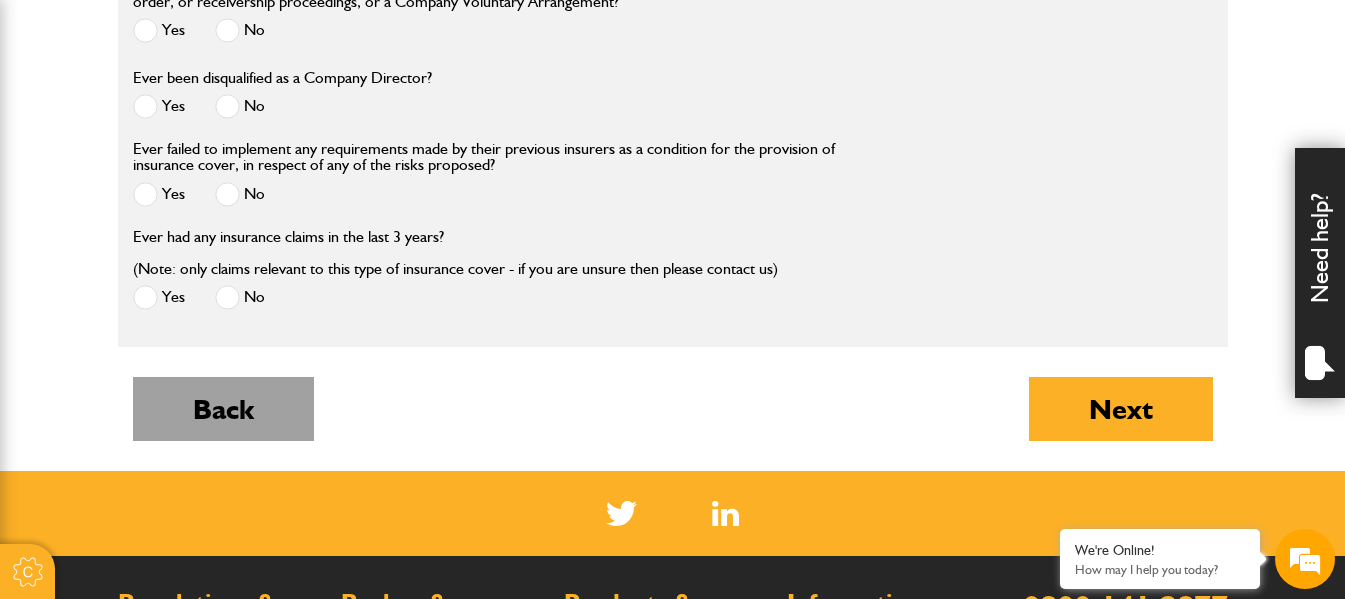 click on "Back" at bounding box center (223, 409) 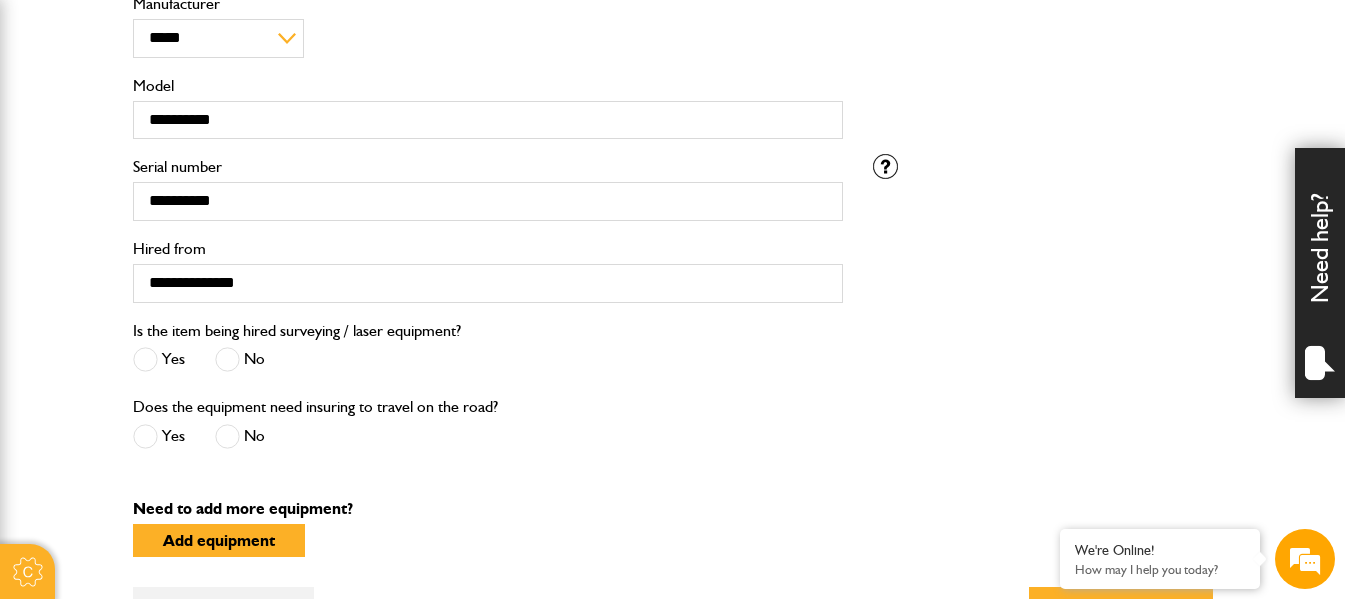 scroll, scrollTop: 1000, scrollLeft: 0, axis: vertical 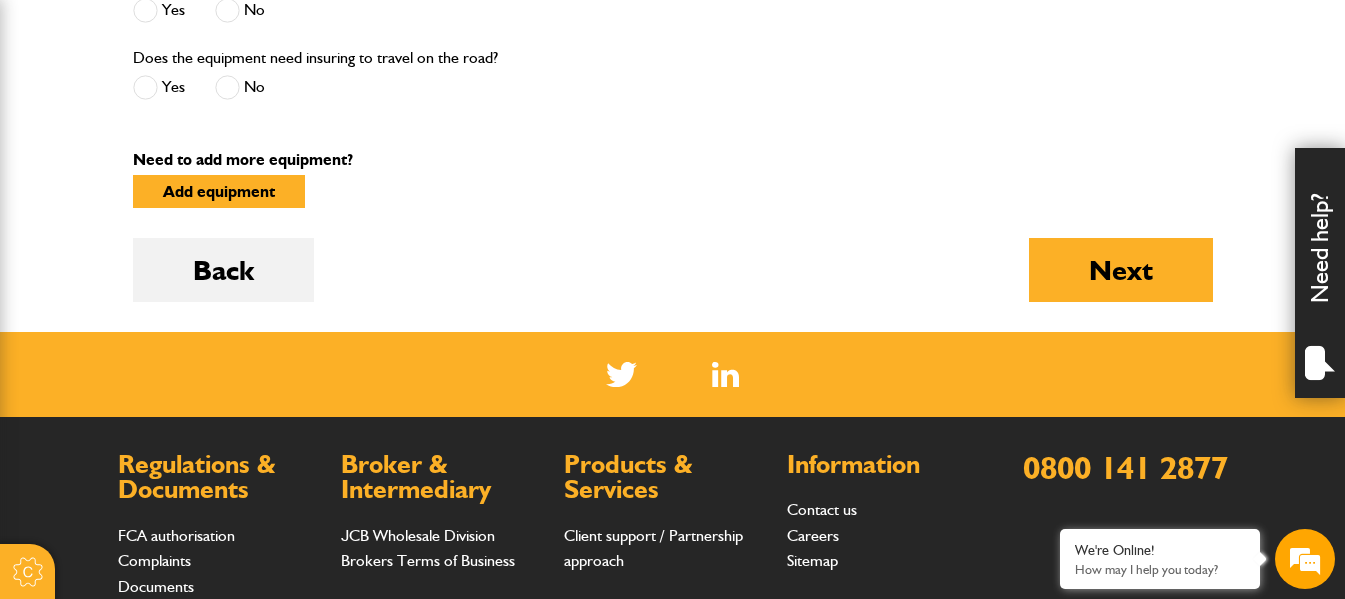 click on "Add equipment" at bounding box center (673, 206) 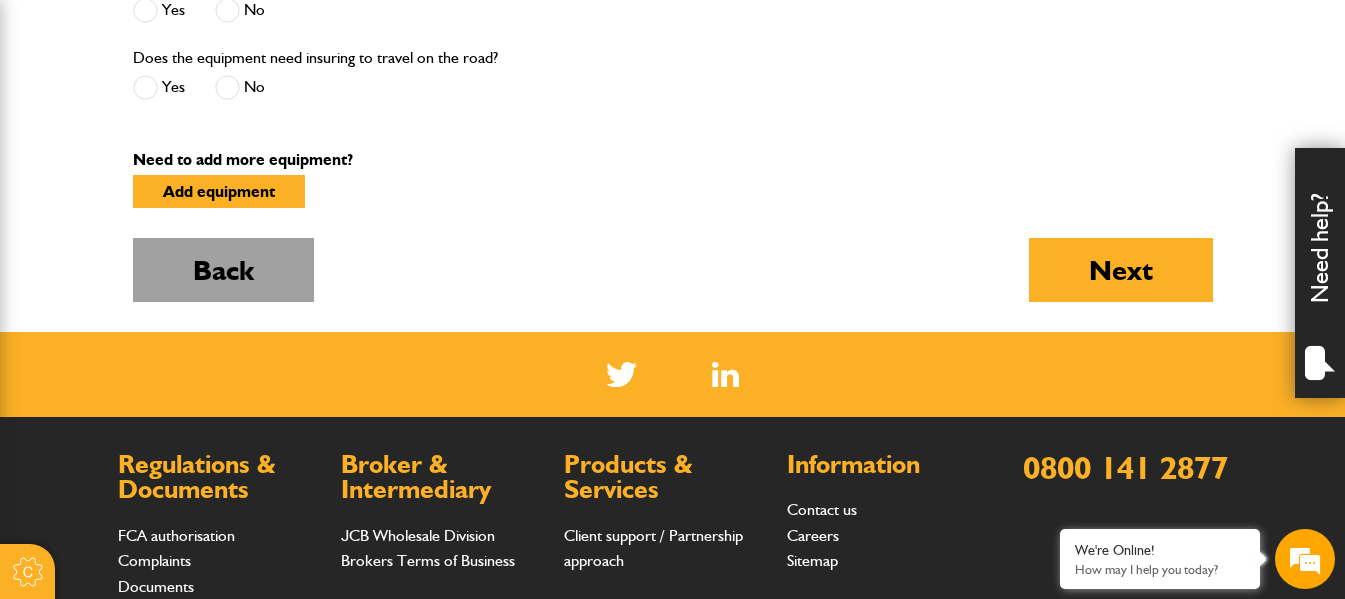 drag, startPoint x: 202, startPoint y: 261, endPoint x: 254, endPoint y: 269, distance: 52.611786 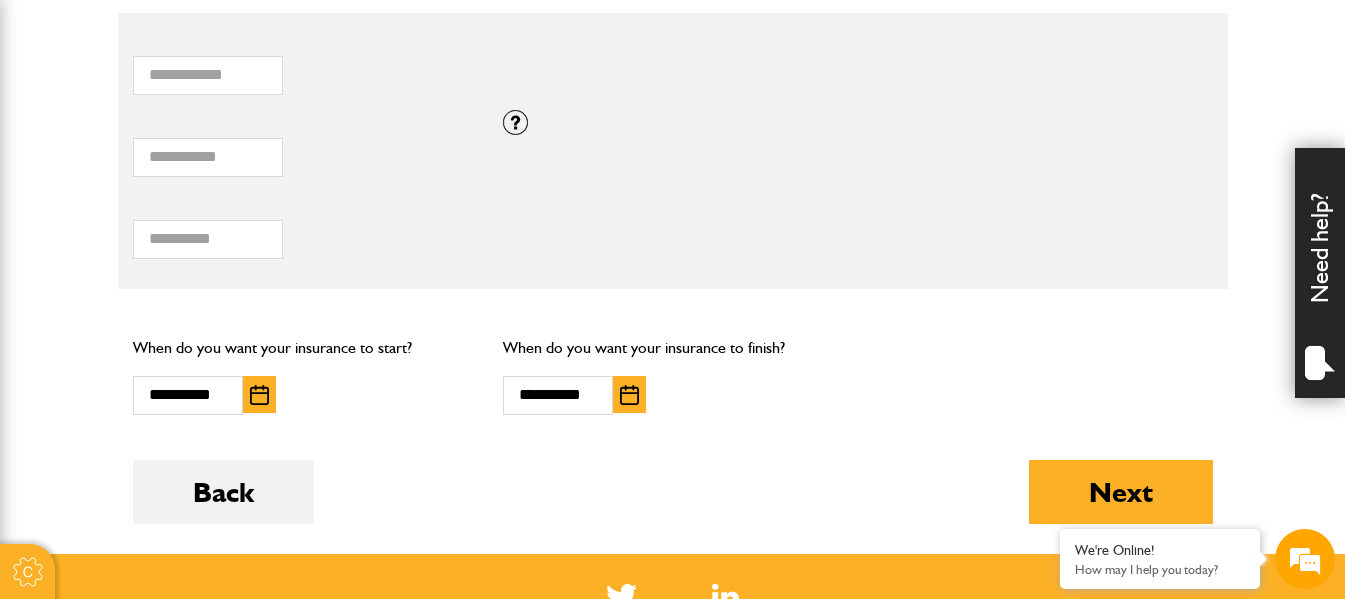 scroll, scrollTop: 1400, scrollLeft: 0, axis: vertical 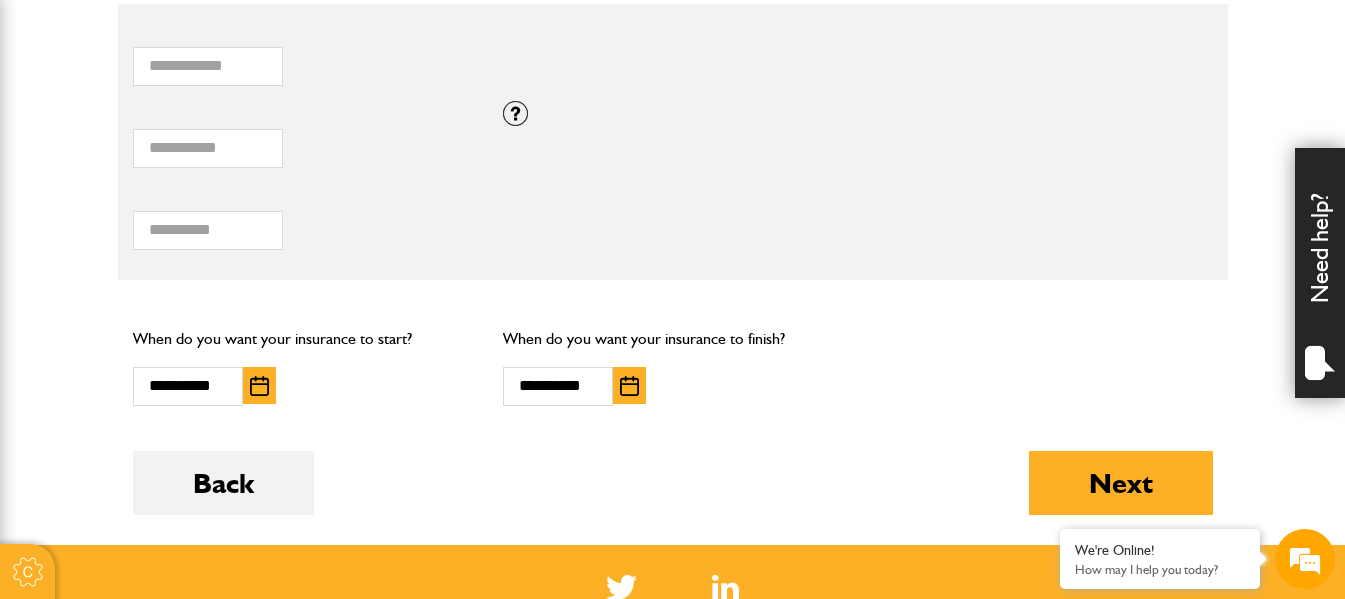 click on "**********" at bounding box center (655, 386) 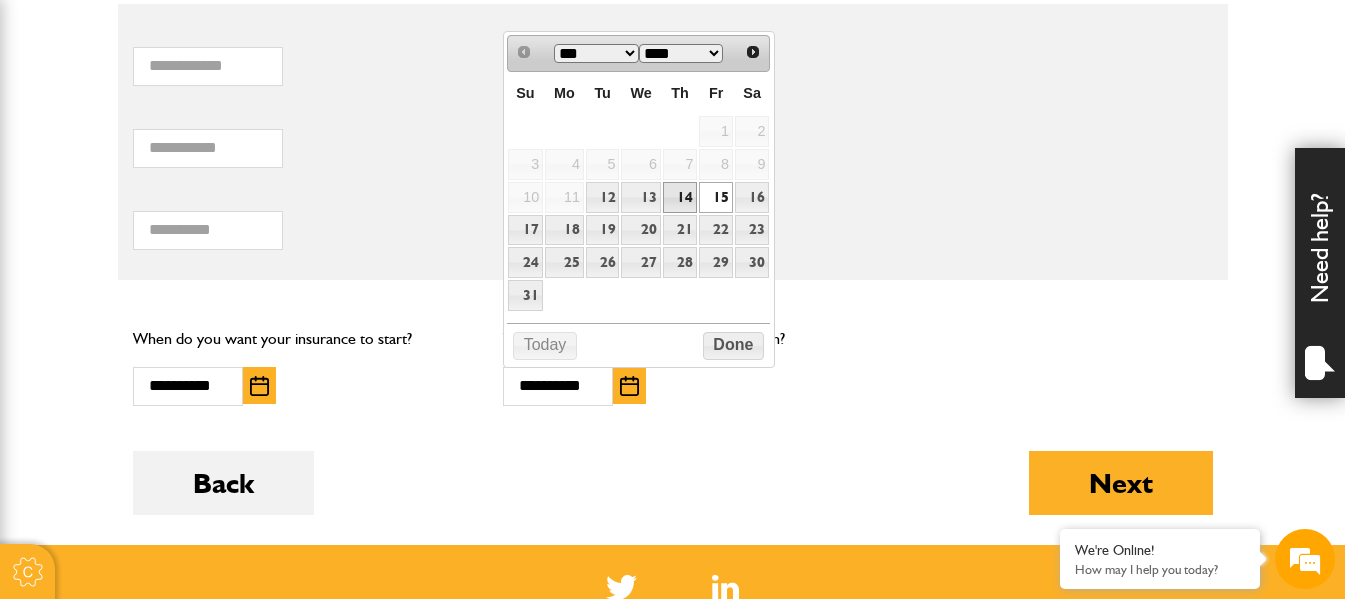click on "14" at bounding box center (680, 197) 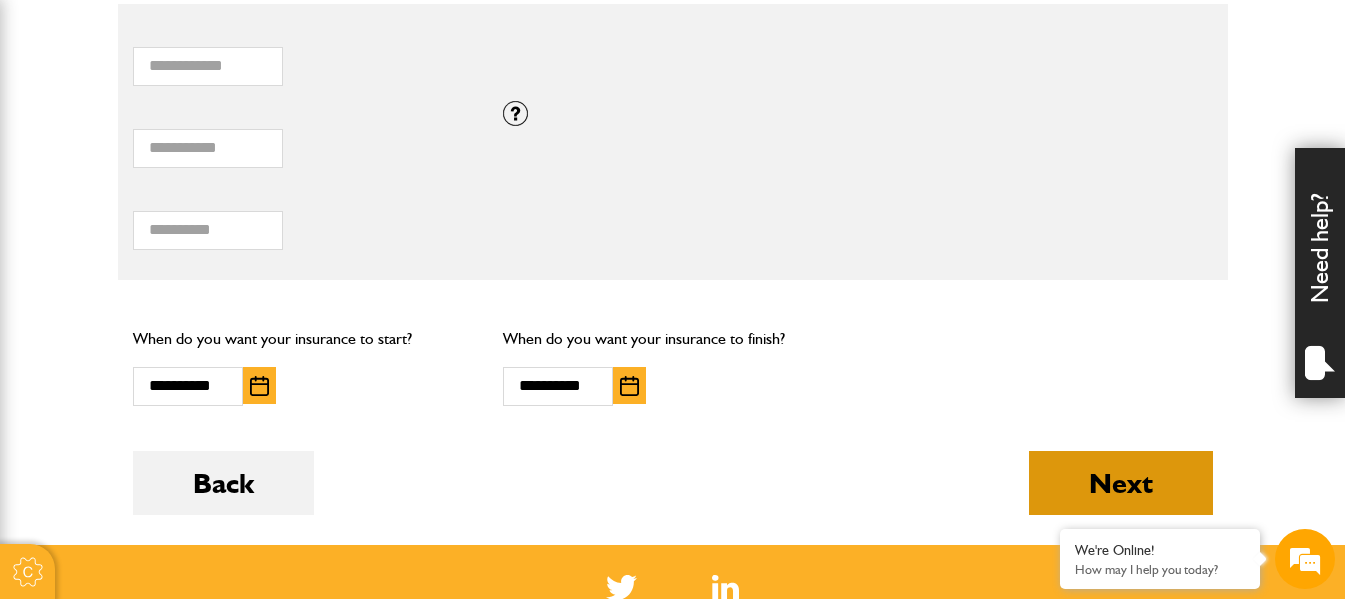 click on "Next" at bounding box center (1121, 483) 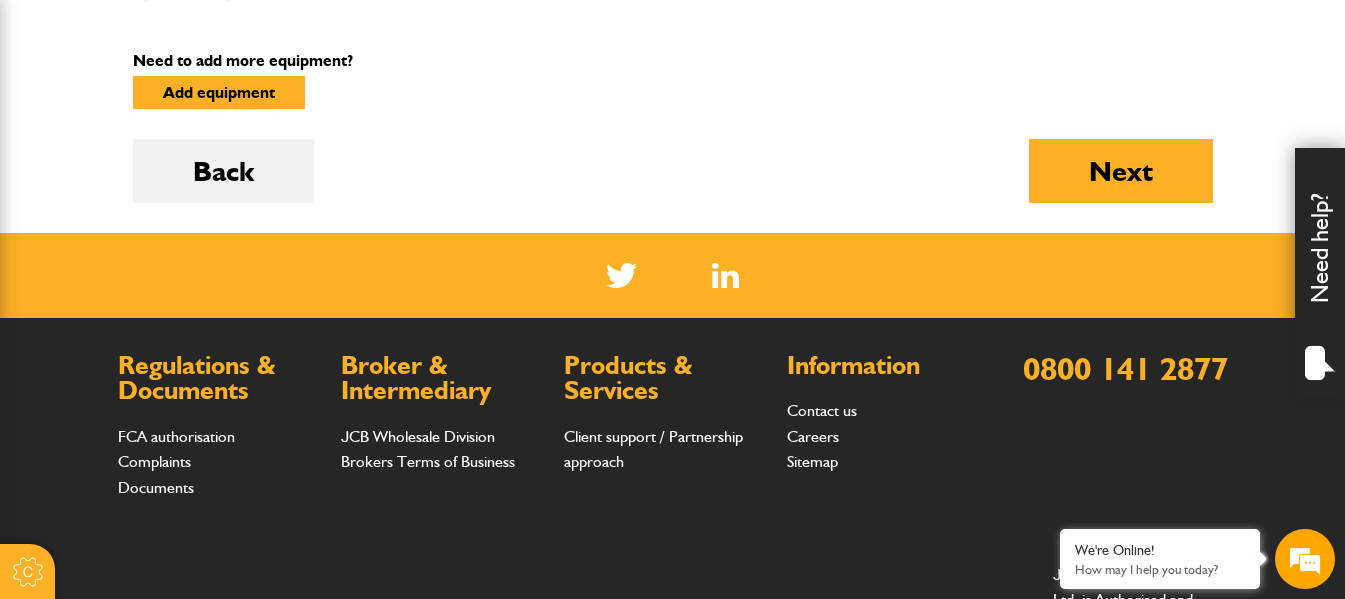 scroll, scrollTop: 1100, scrollLeft: 0, axis: vertical 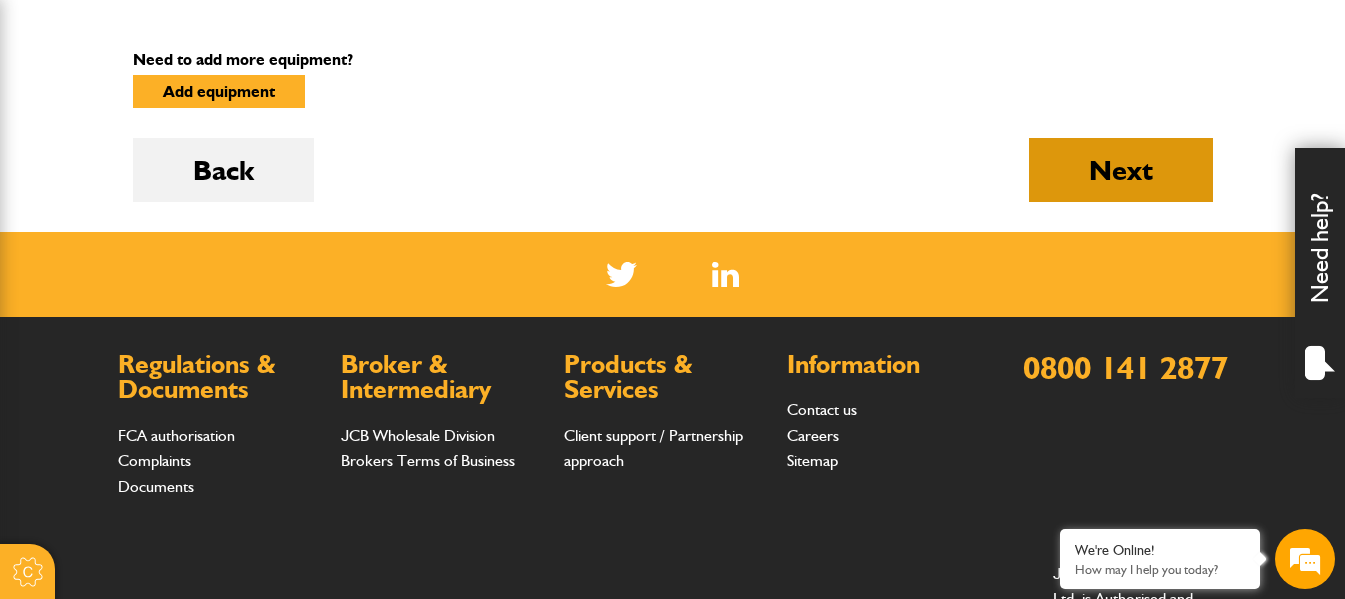 click on "Next" at bounding box center (1121, 170) 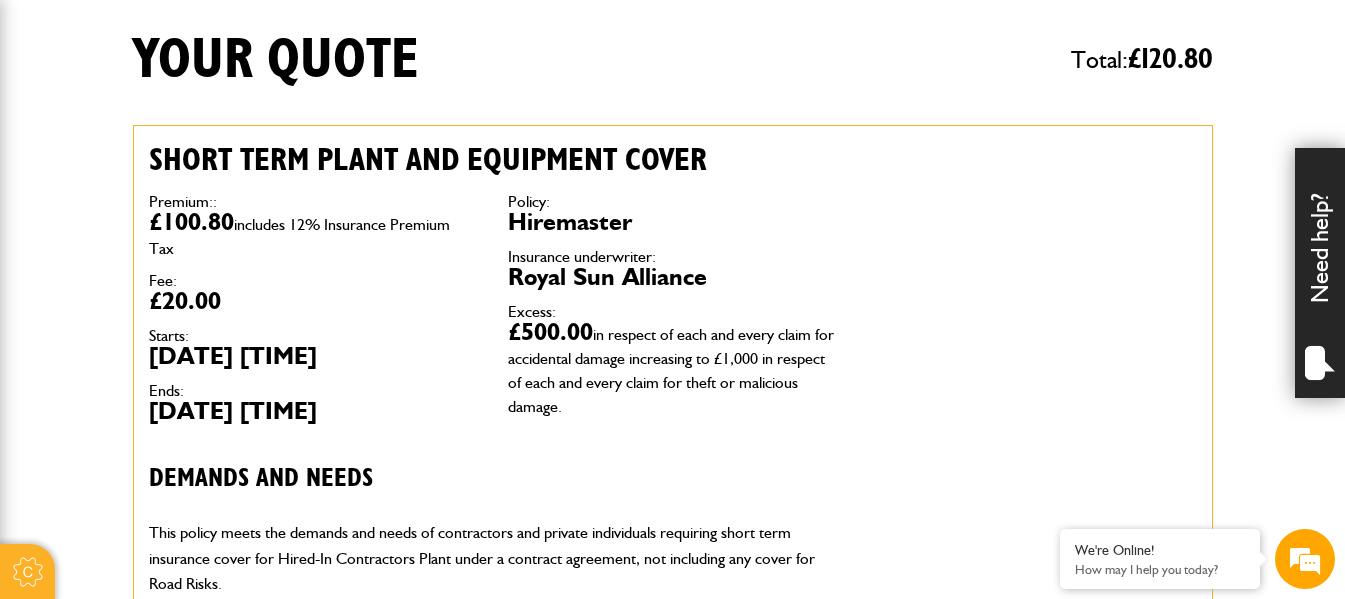 scroll, scrollTop: 500, scrollLeft: 0, axis: vertical 